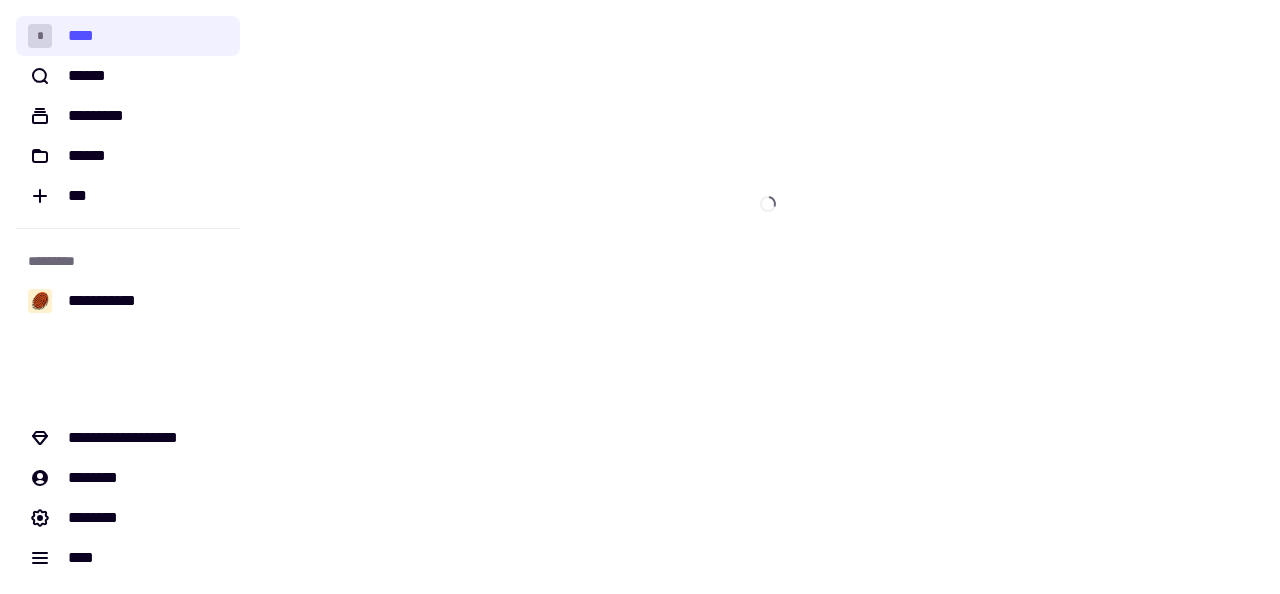 scroll, scrollTop: 0, scrollLeft: 0, axis: both 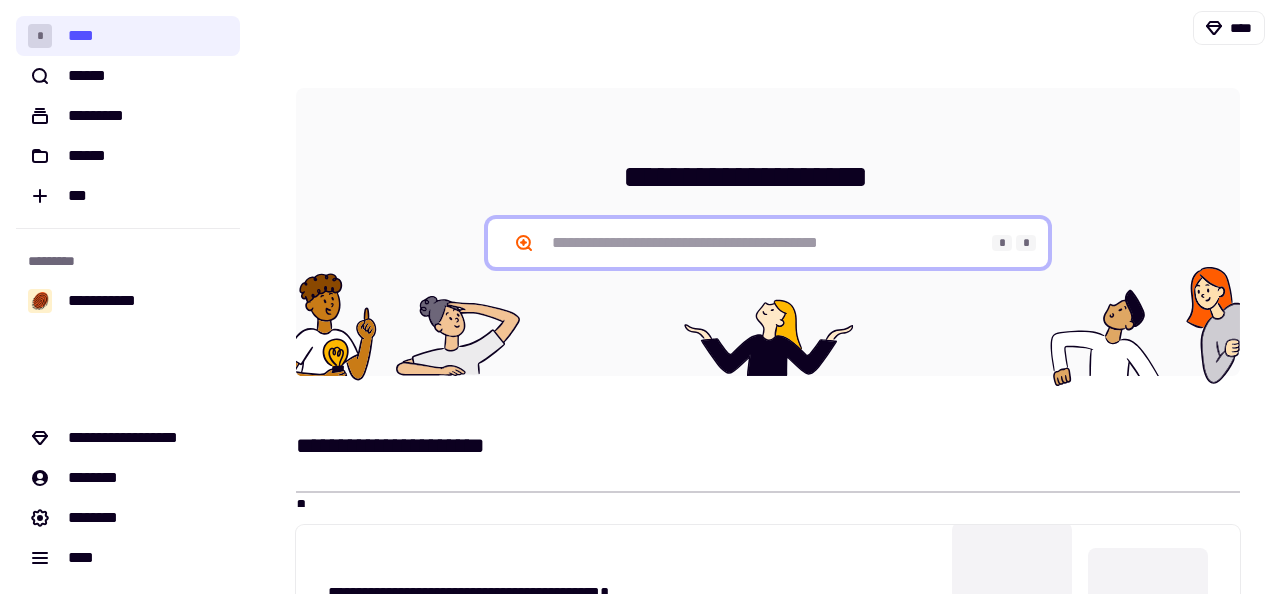 click at bounding box center [768, 243] 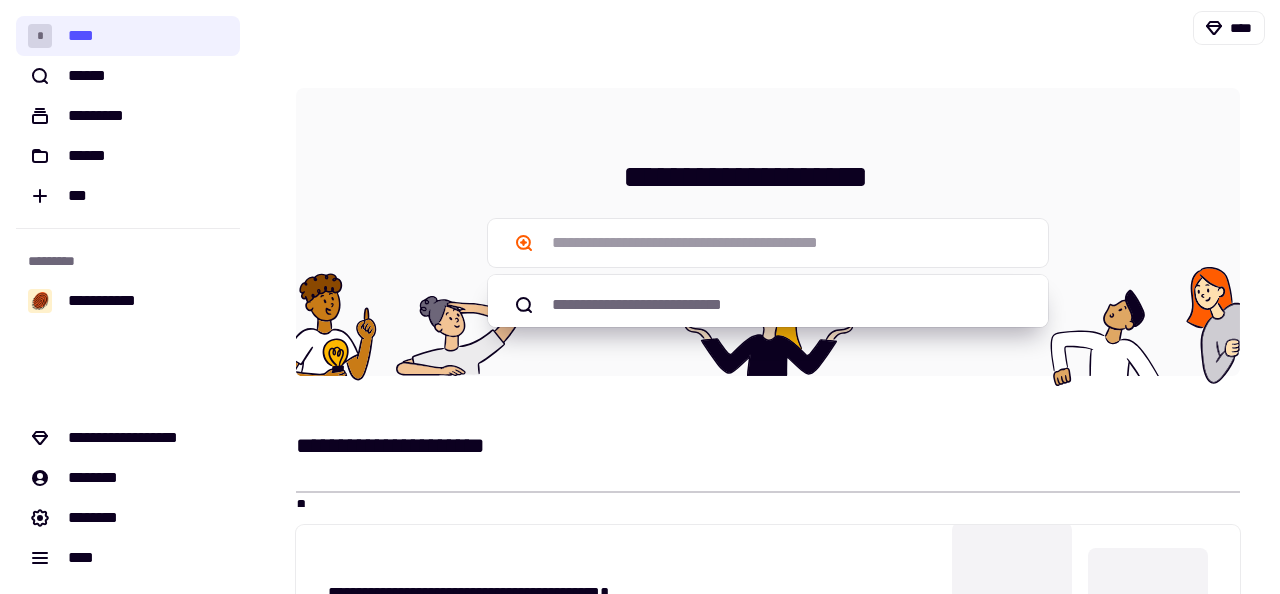 click on "****" at bounding box center [768, 28] 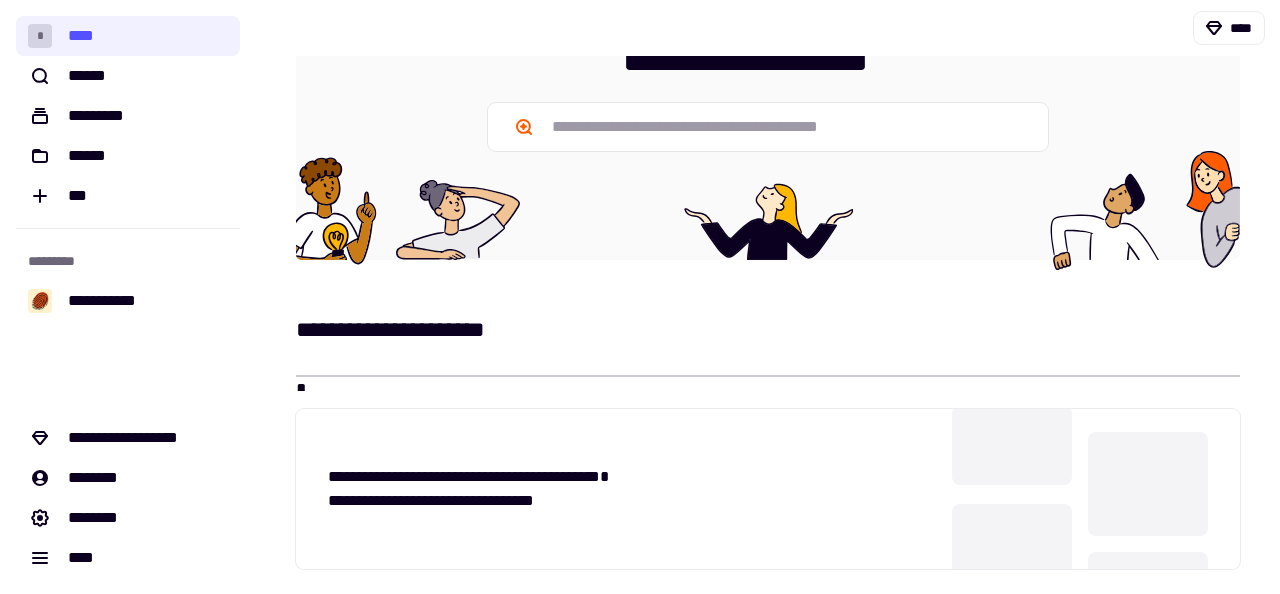 scroll, scrollTop: 0, scrollLeft: 0, axis: both 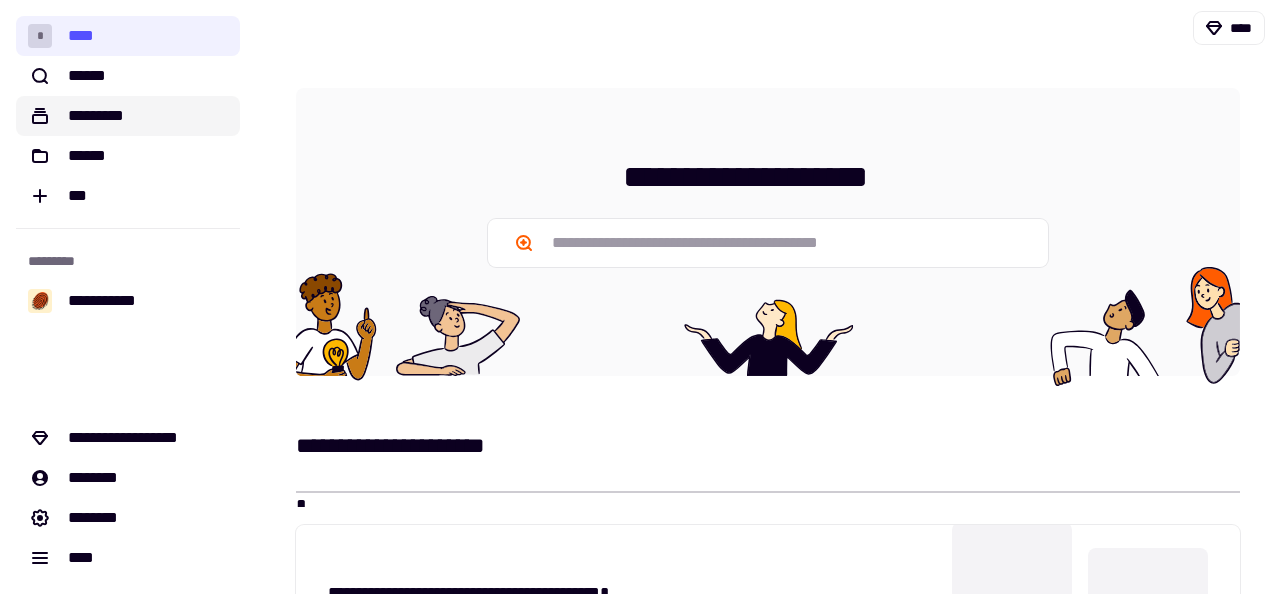 click on "*********" 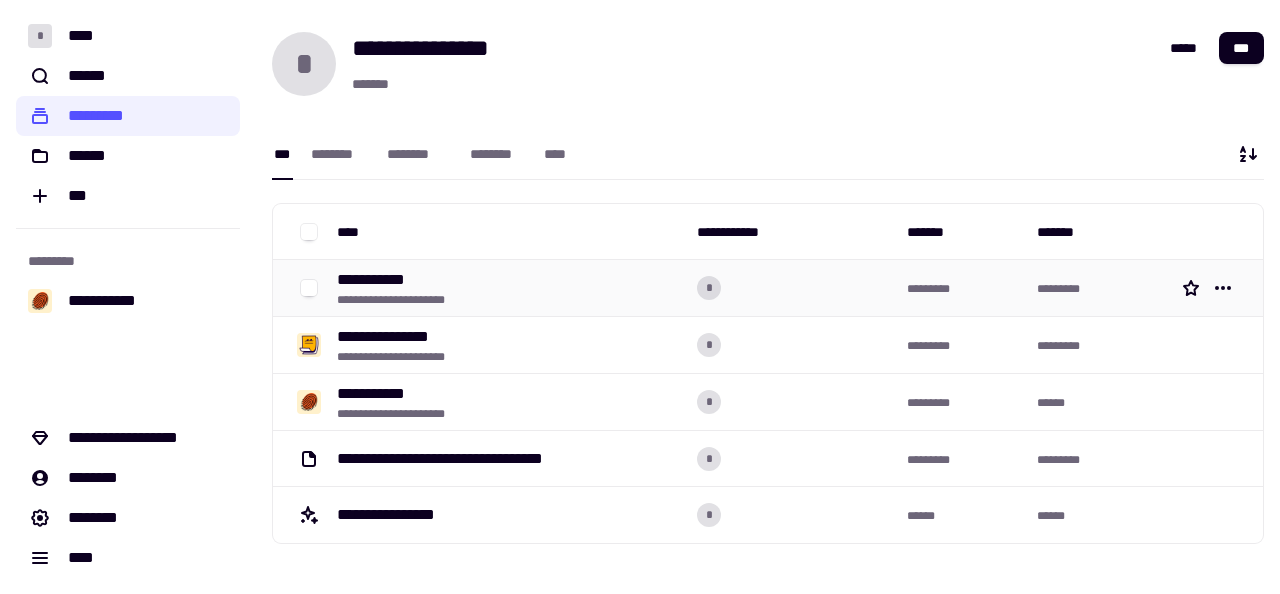 click on "**********" at bounding box center (376, 280) 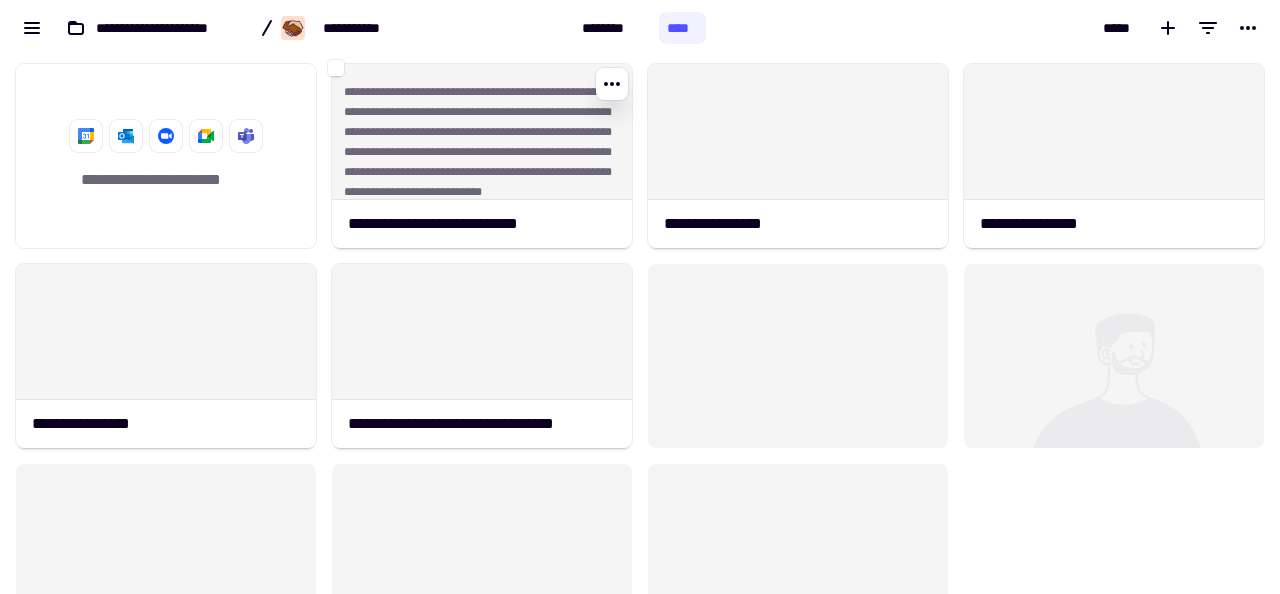 scroll, scrollTop: 1, scrollLeft: 1, axis: both 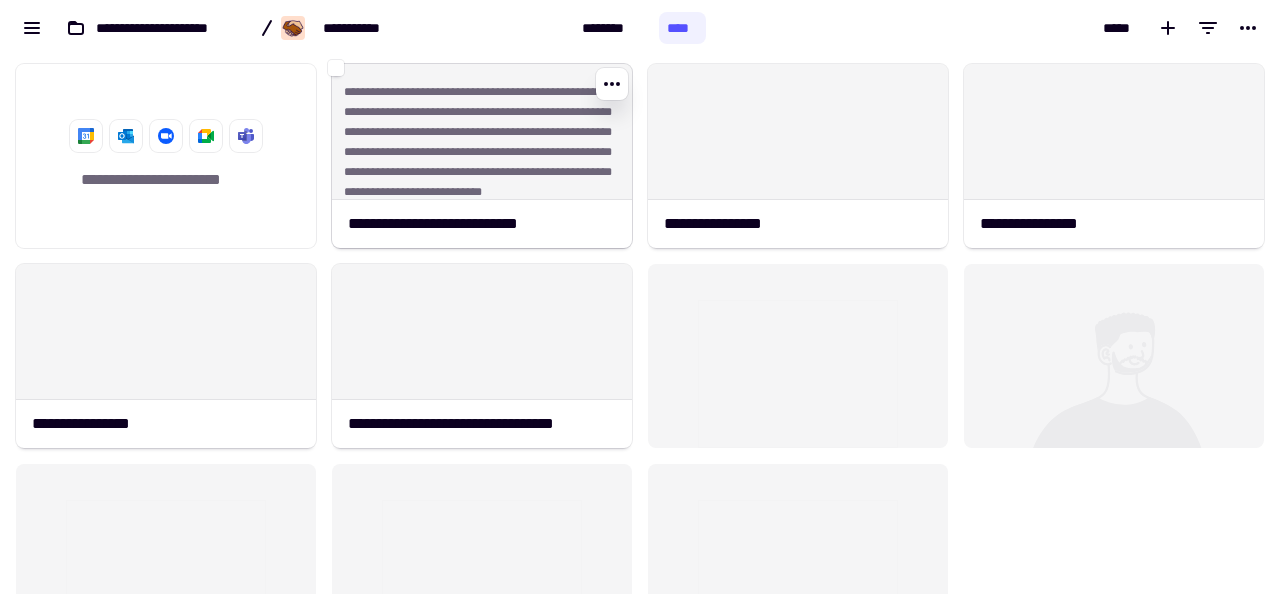 click on "**********" 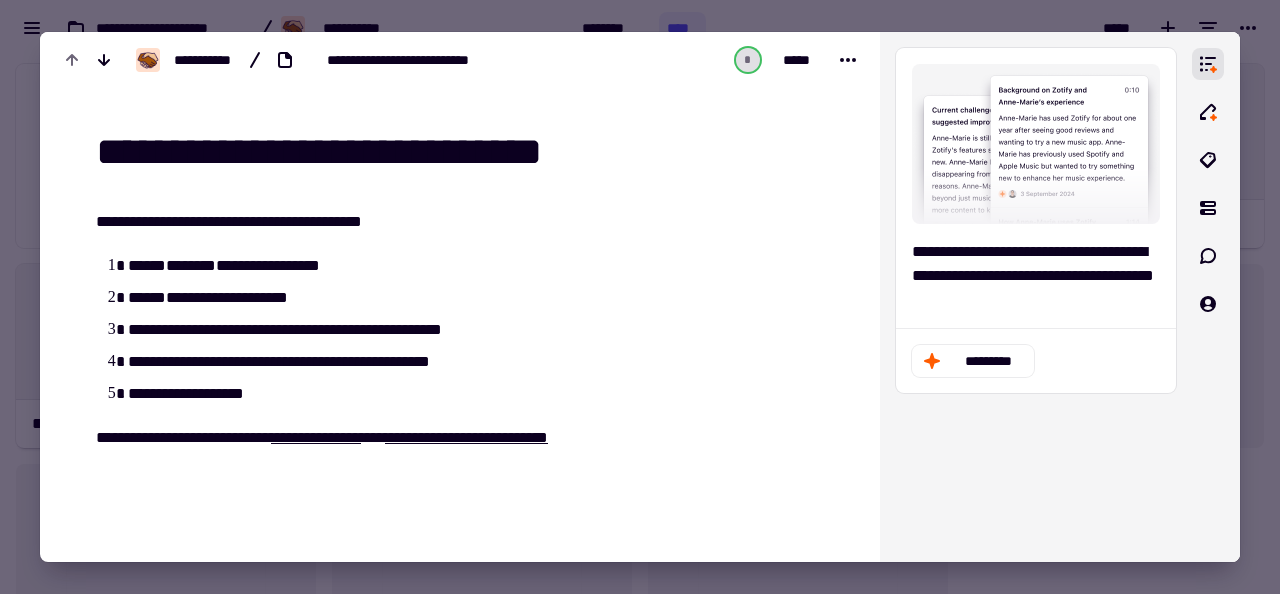 click at bounding box center [640, 297] 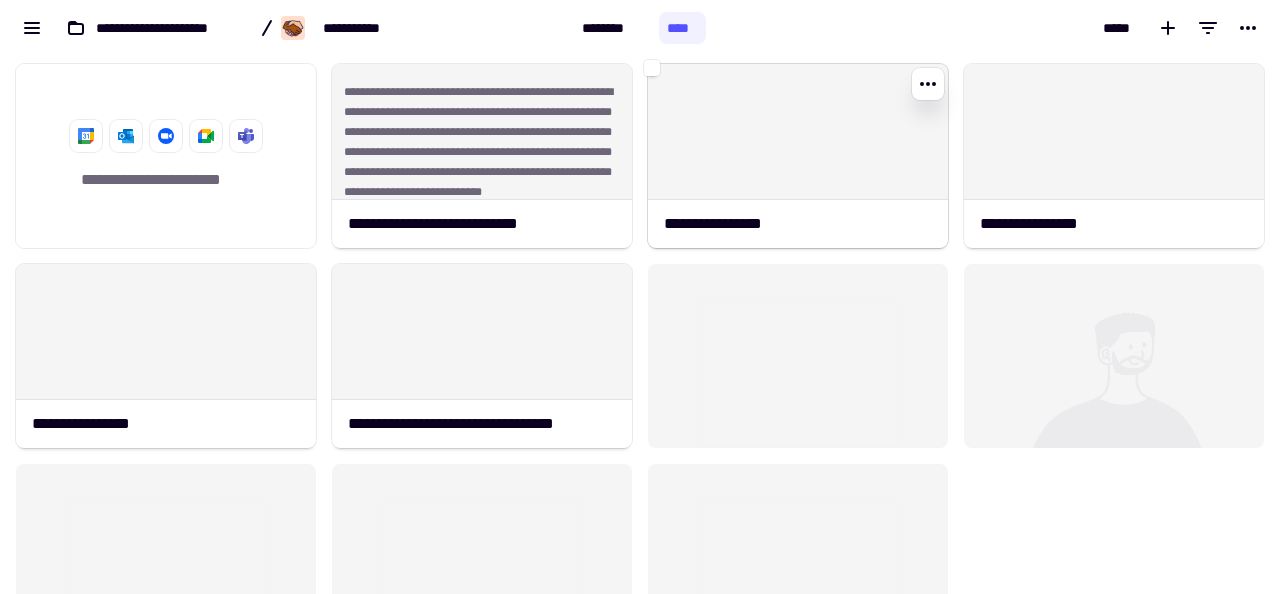 click 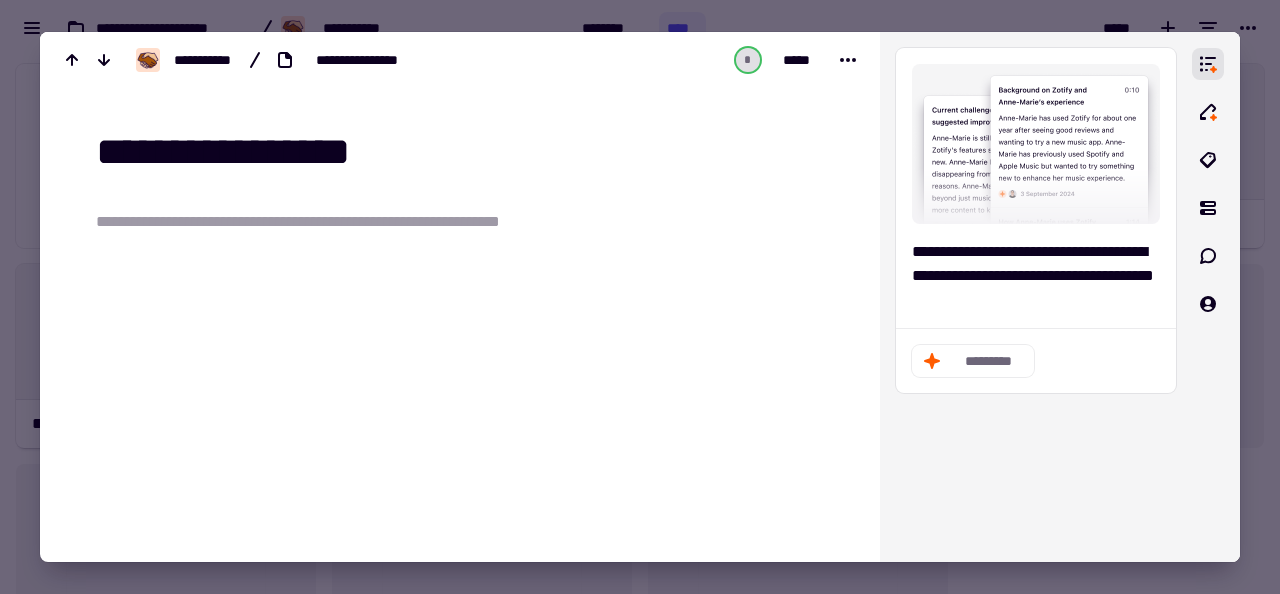 click on "**********" at bounding box center (336, 222) 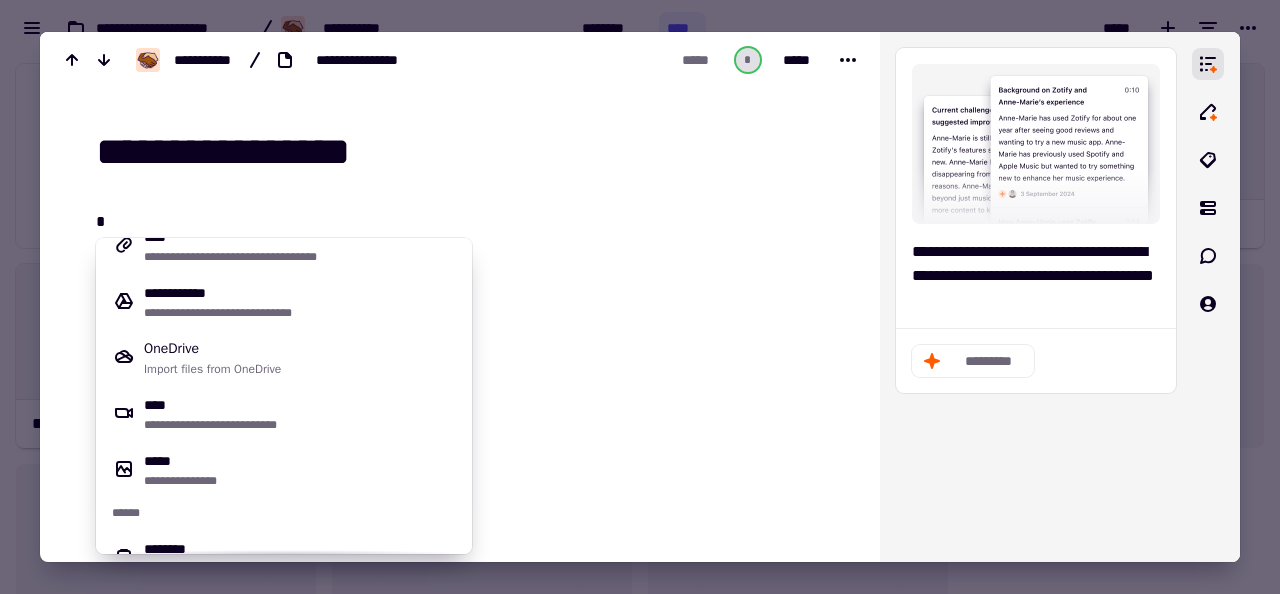 scroll, scrollTop: 0, scrollLeft: 0, axis: both 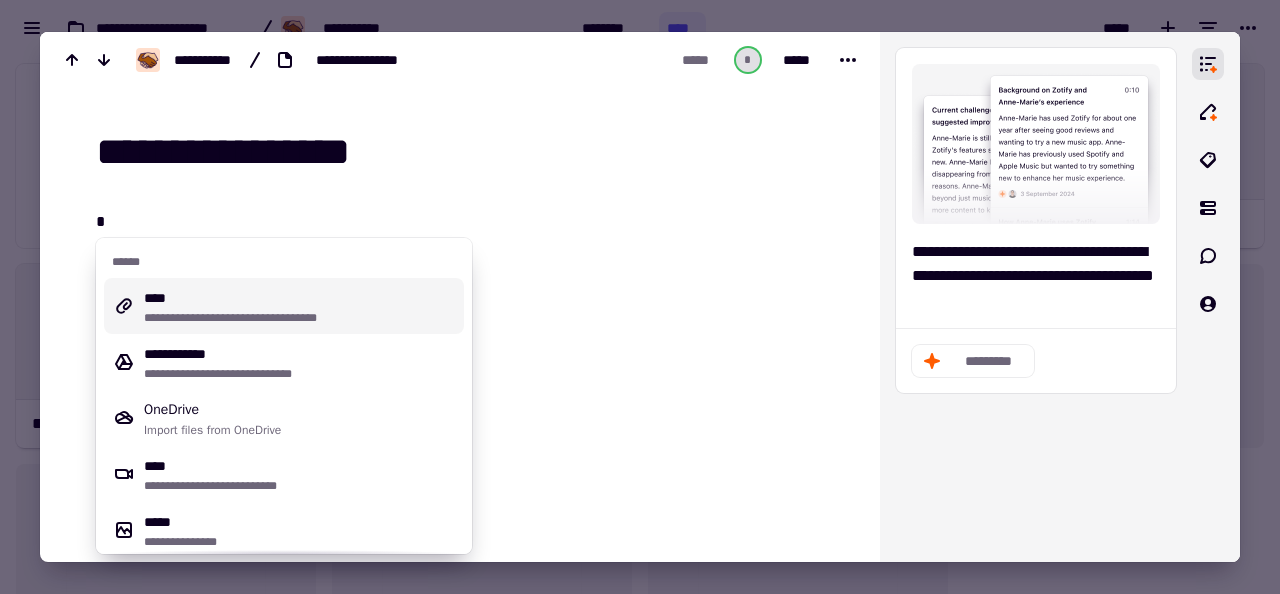 click on "**********" at bounding box center [300, 318] 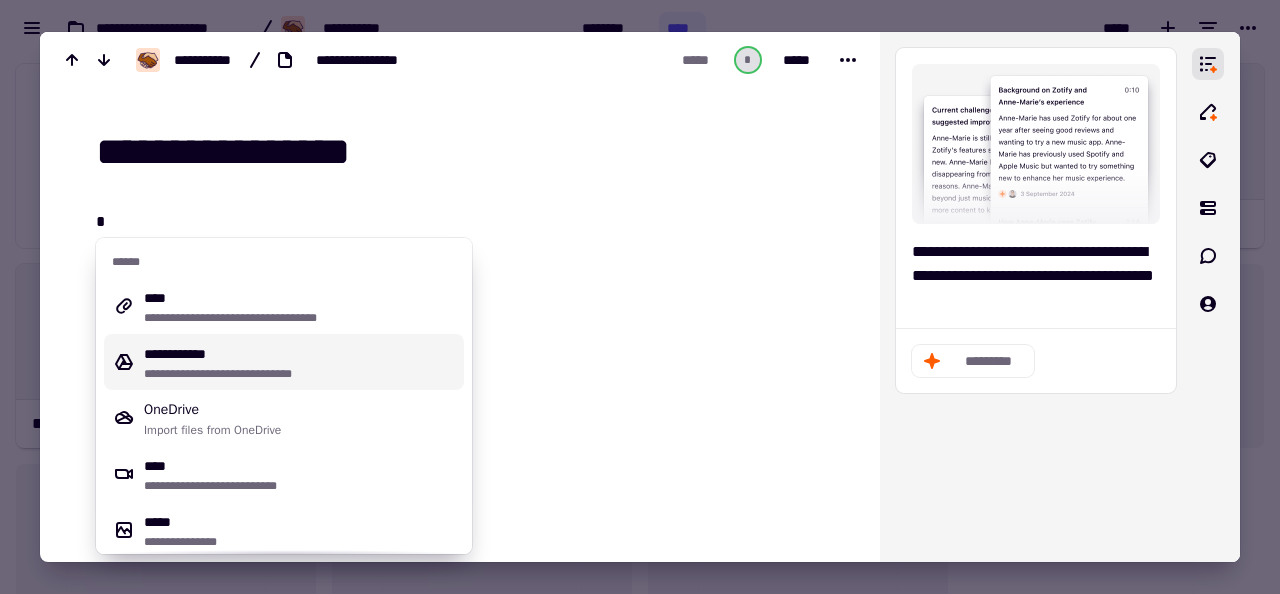click on "**********" at bounding box center [300, 362] 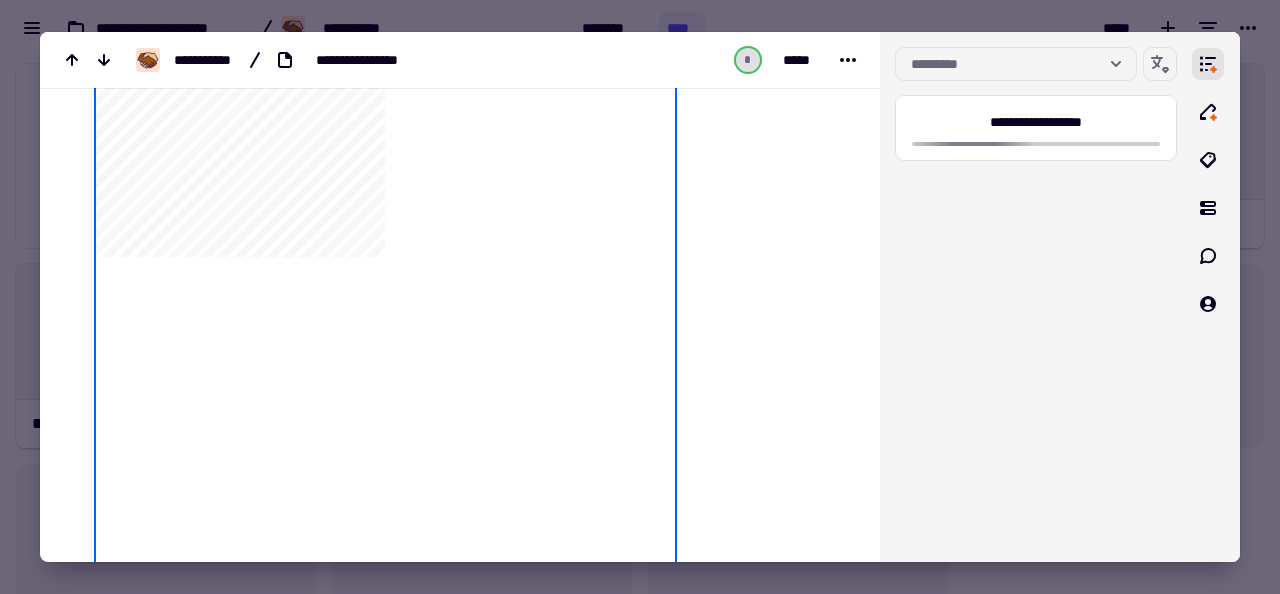 scroll, scrollTop: 7537, scrollLeft: 0, axis: vertical 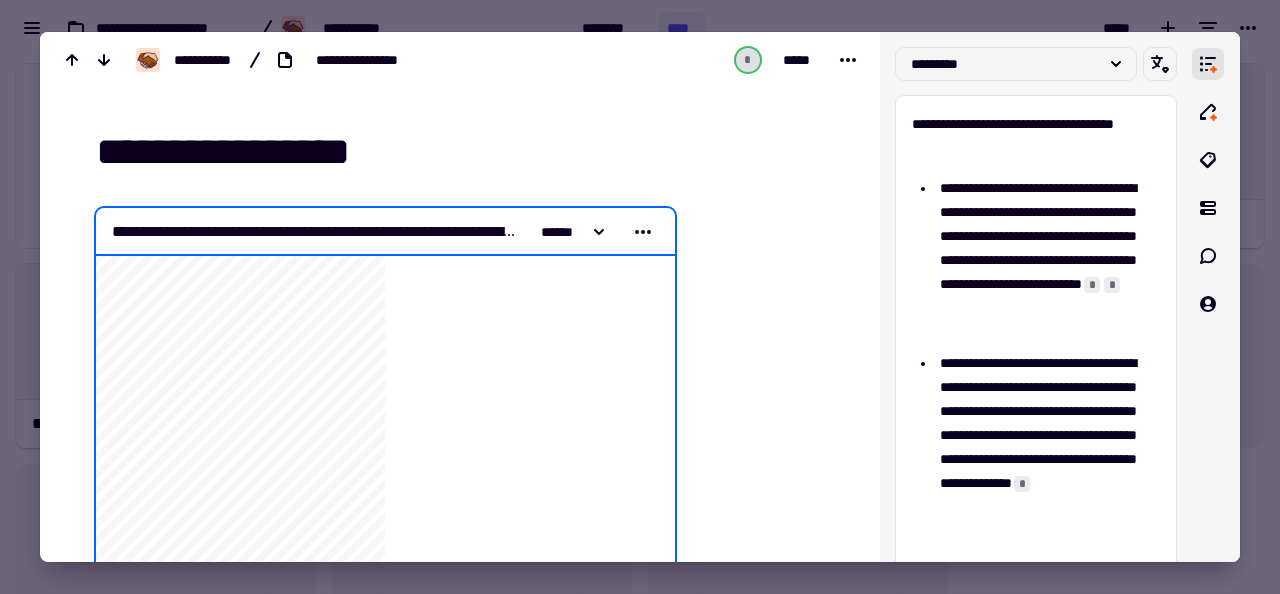 click at bounding box center [640, 297] 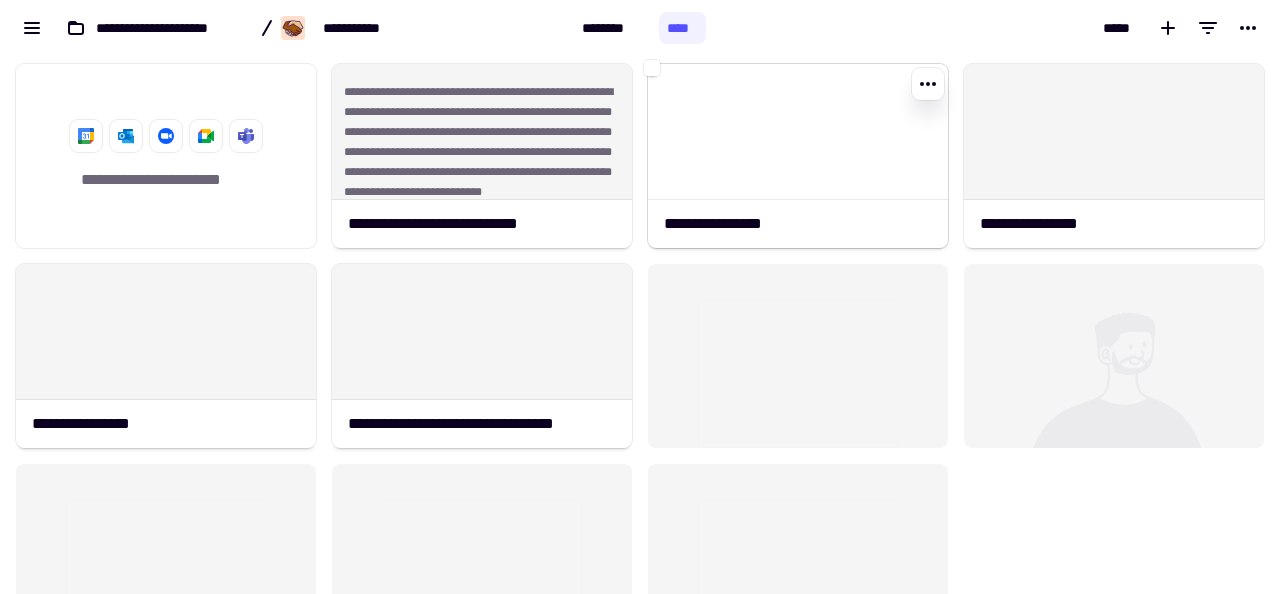 click 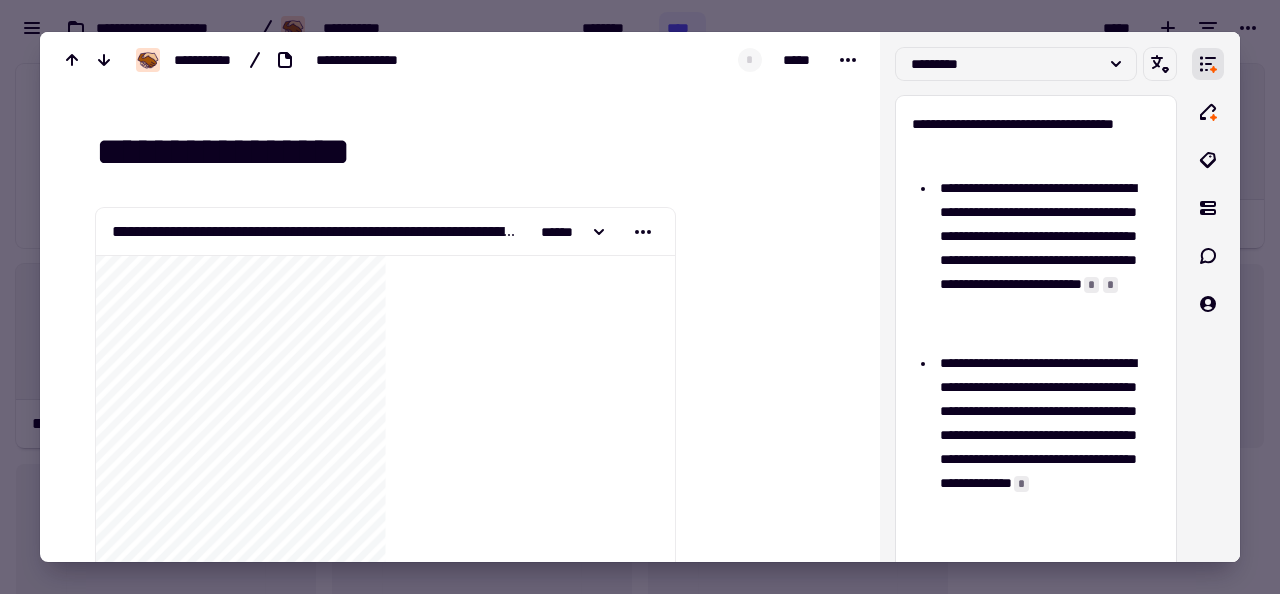 click on "**********" at bounding box center (452, 152) 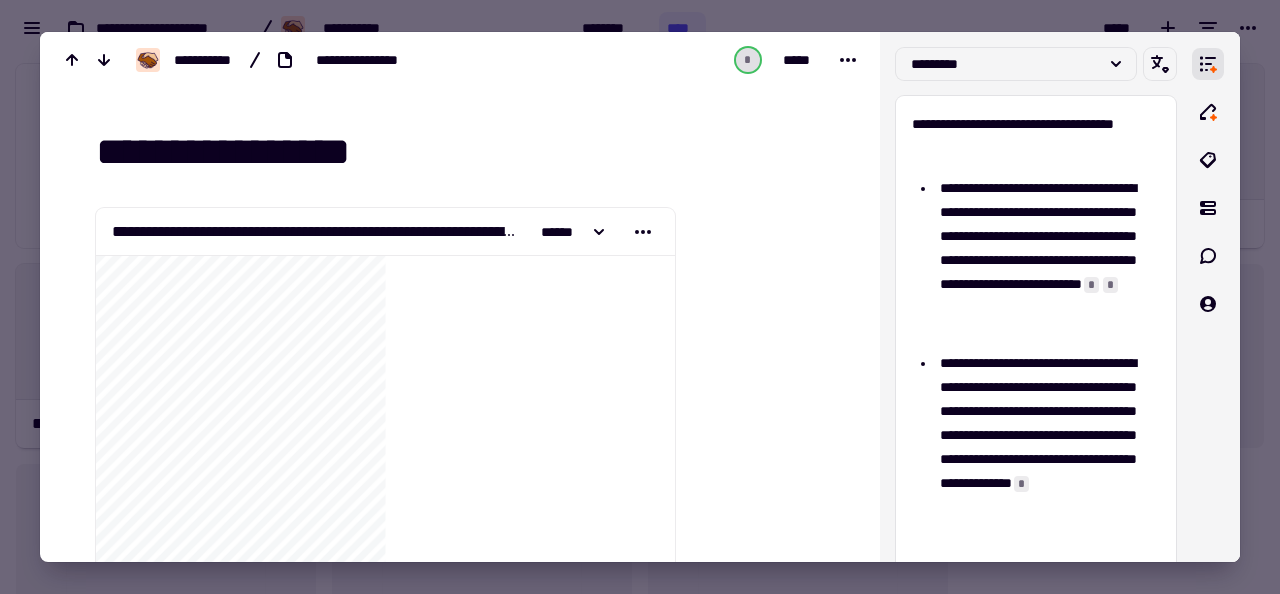 click on "**********" at bounding box center (452, 152) 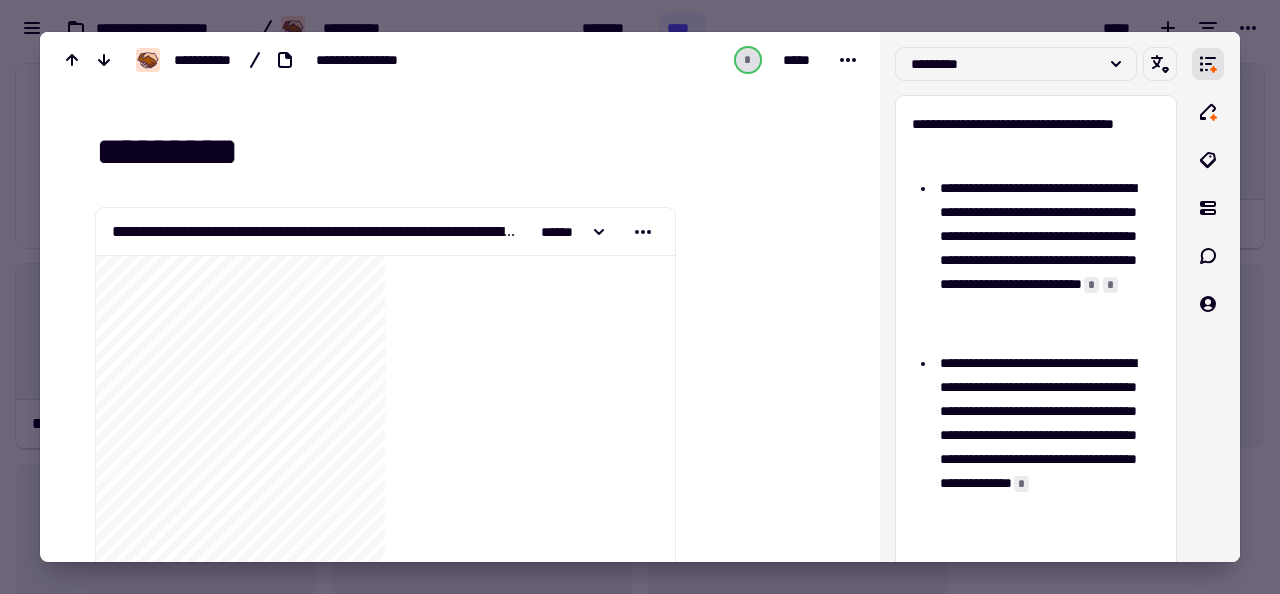 paste on "**********" 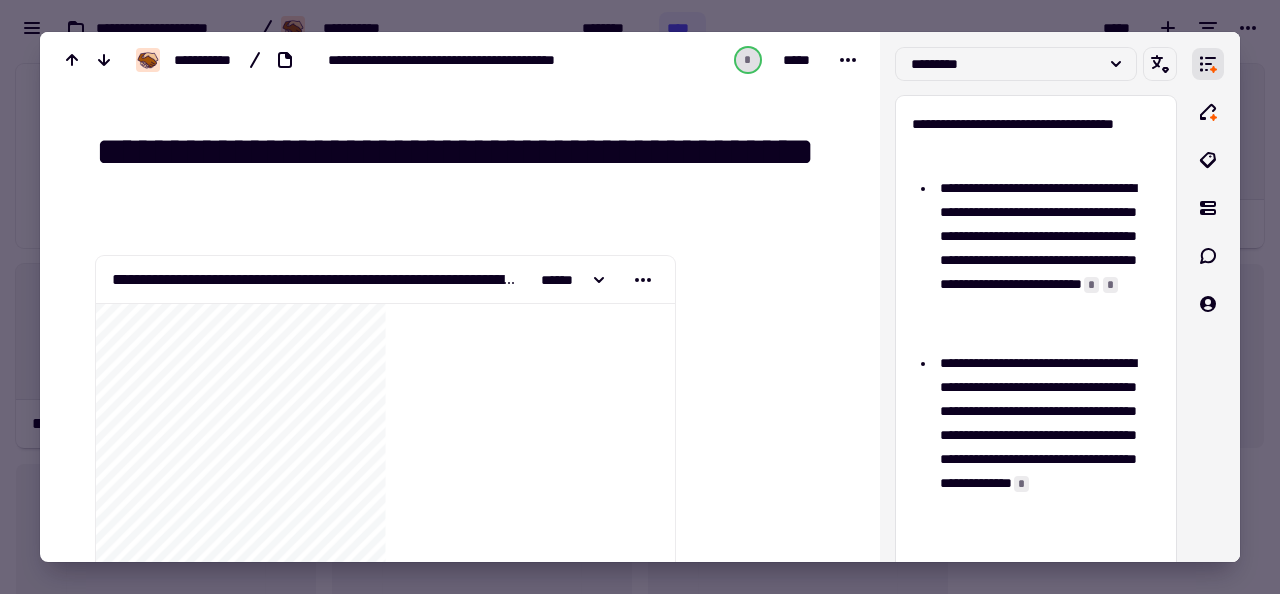 drag, startPoint x: 591, startPoint y: 156, endPoint x: 632, endPoint y: 218, distance: 74.330345 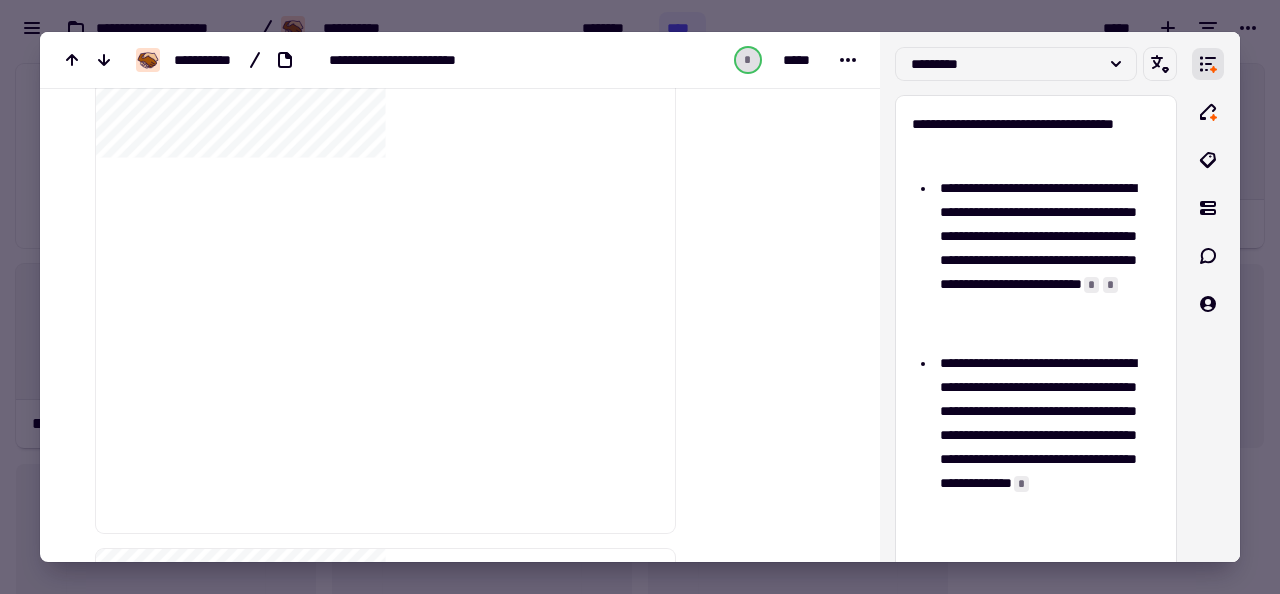 scroll, scrollTop: 0, scrollLeft: 0, axis: both 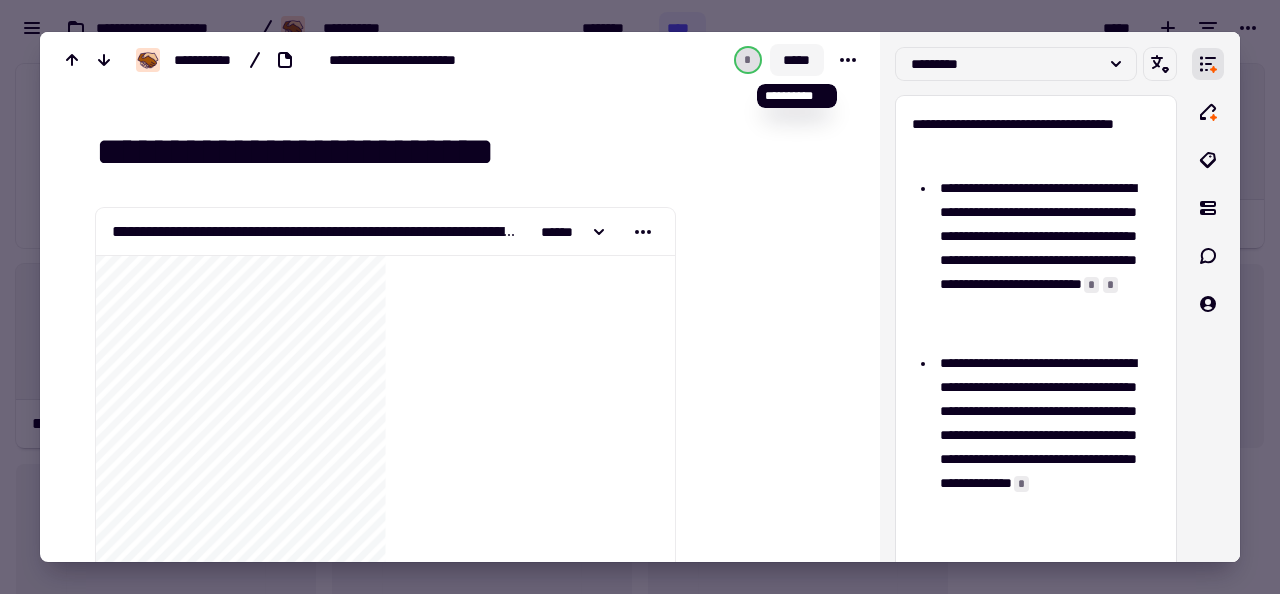 type on "**********" 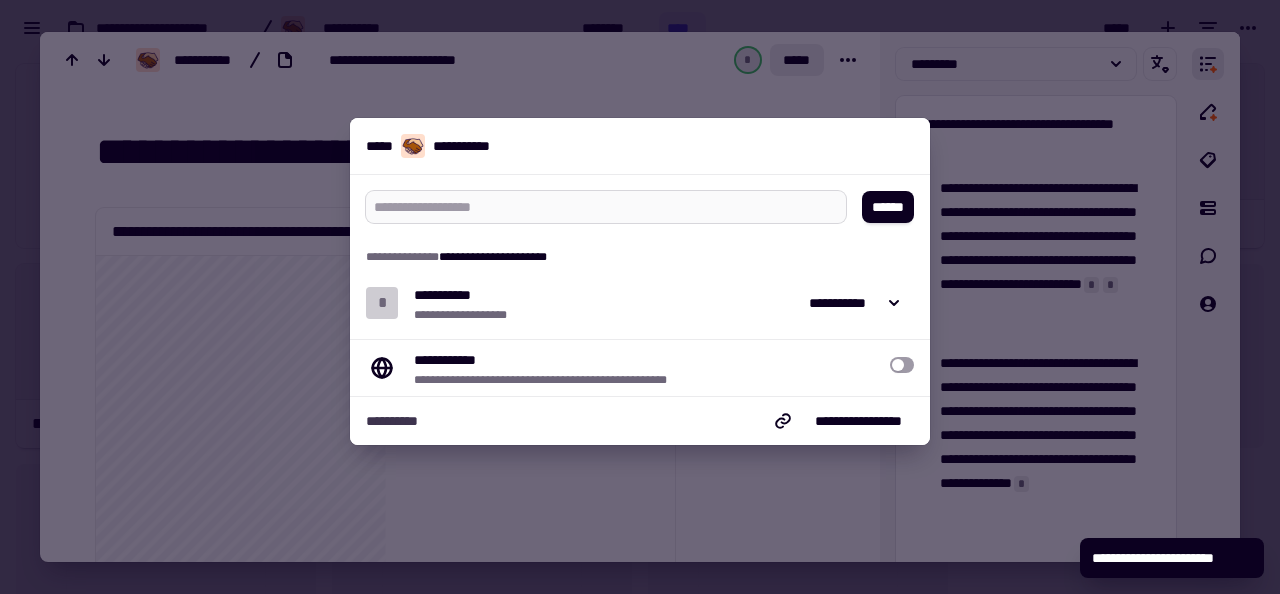 type on "*" 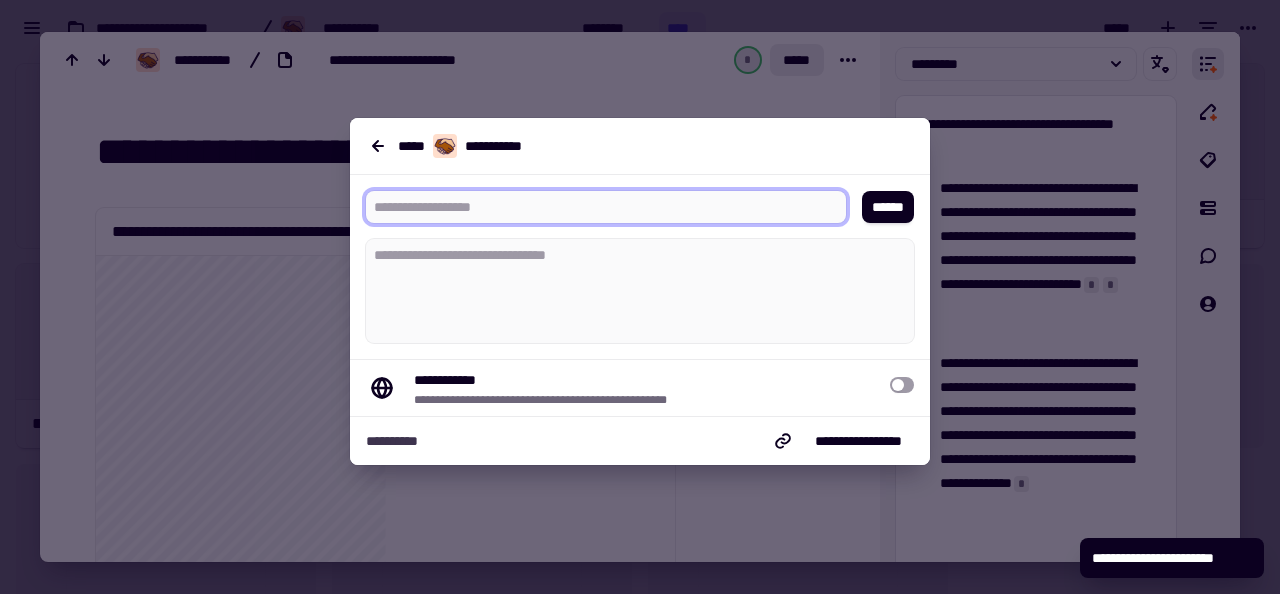 click at bounding box center [598, 207] 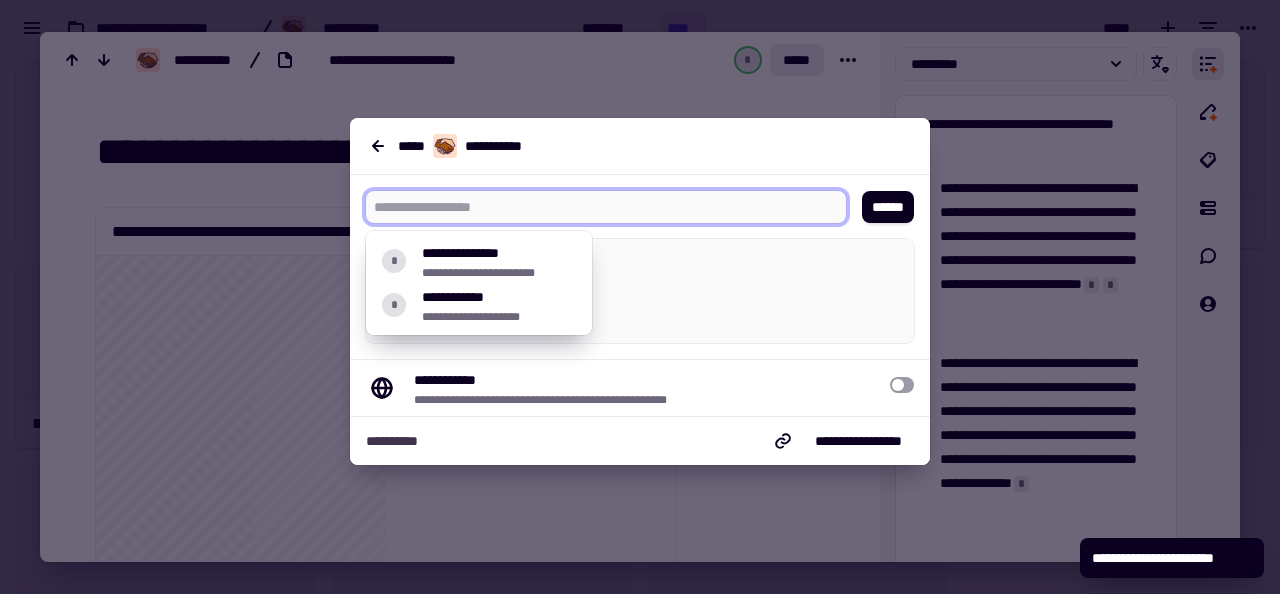 type on "**********" 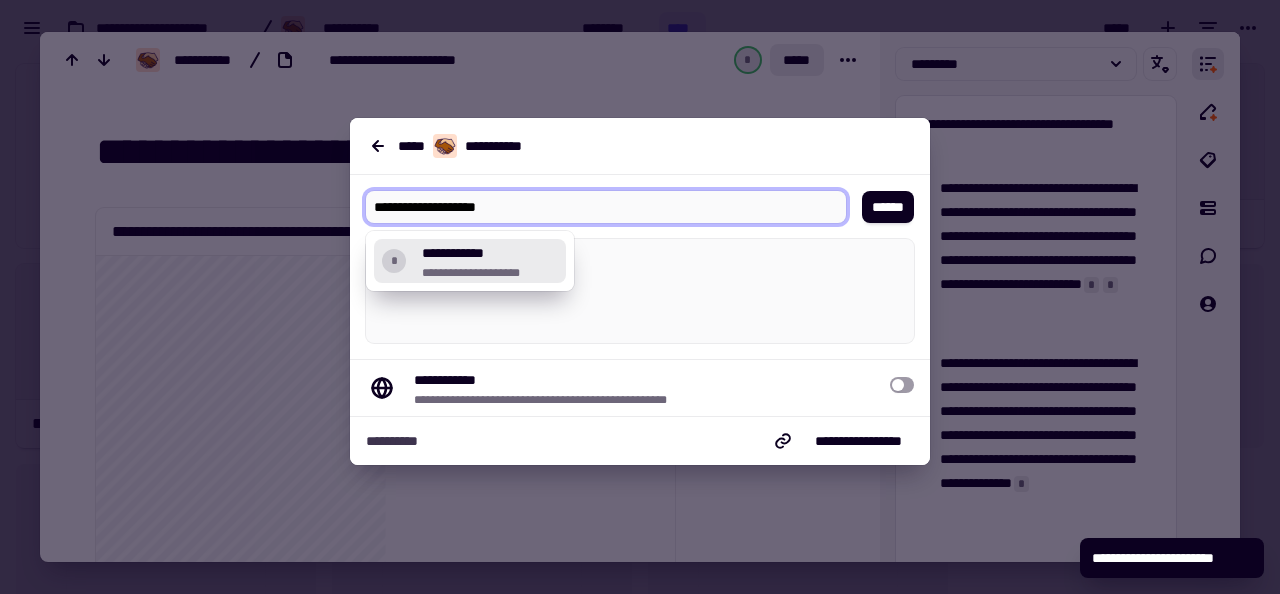type on "*" 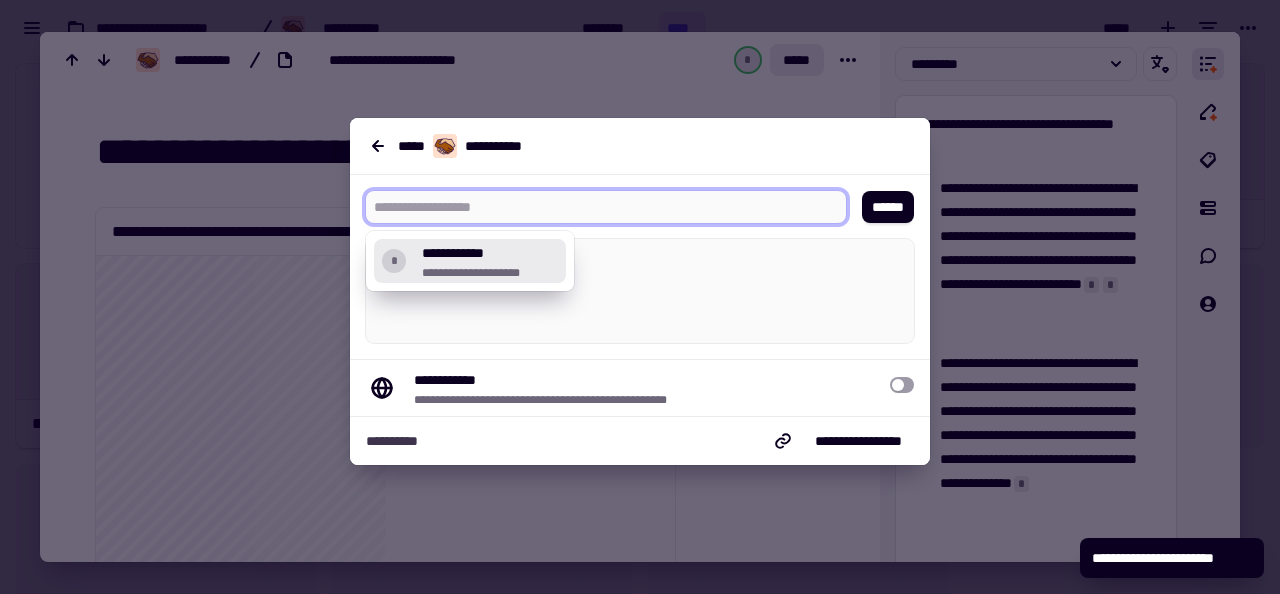 click on "**********" at bounding box center (656, 146) 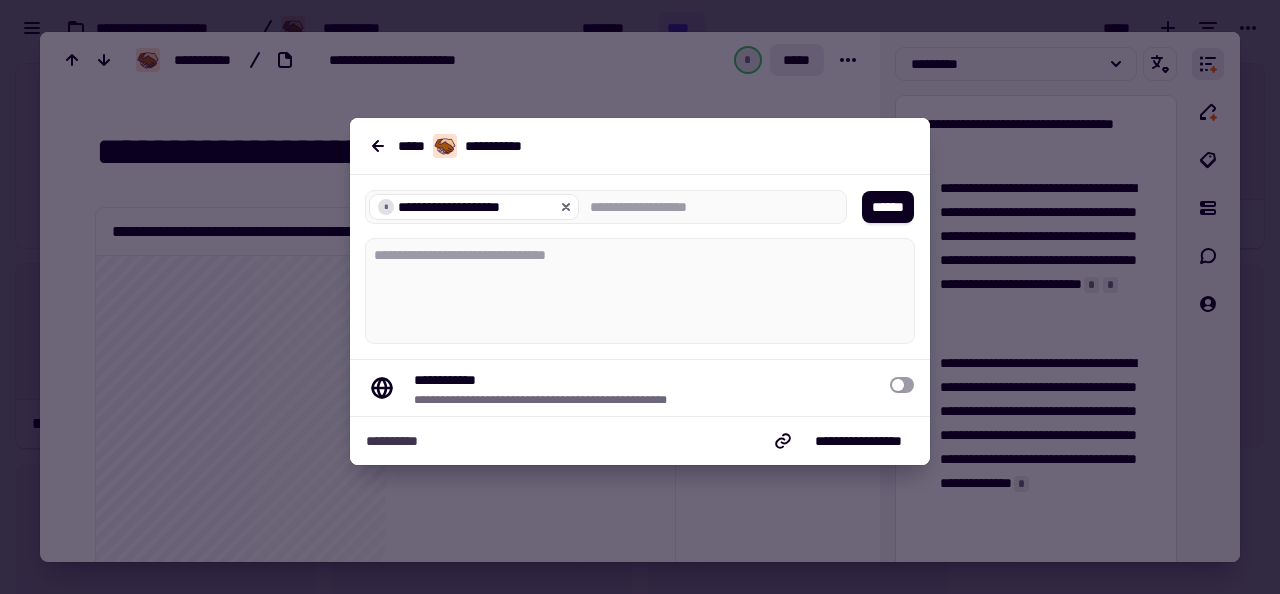 click at bounding box center [902, 385] 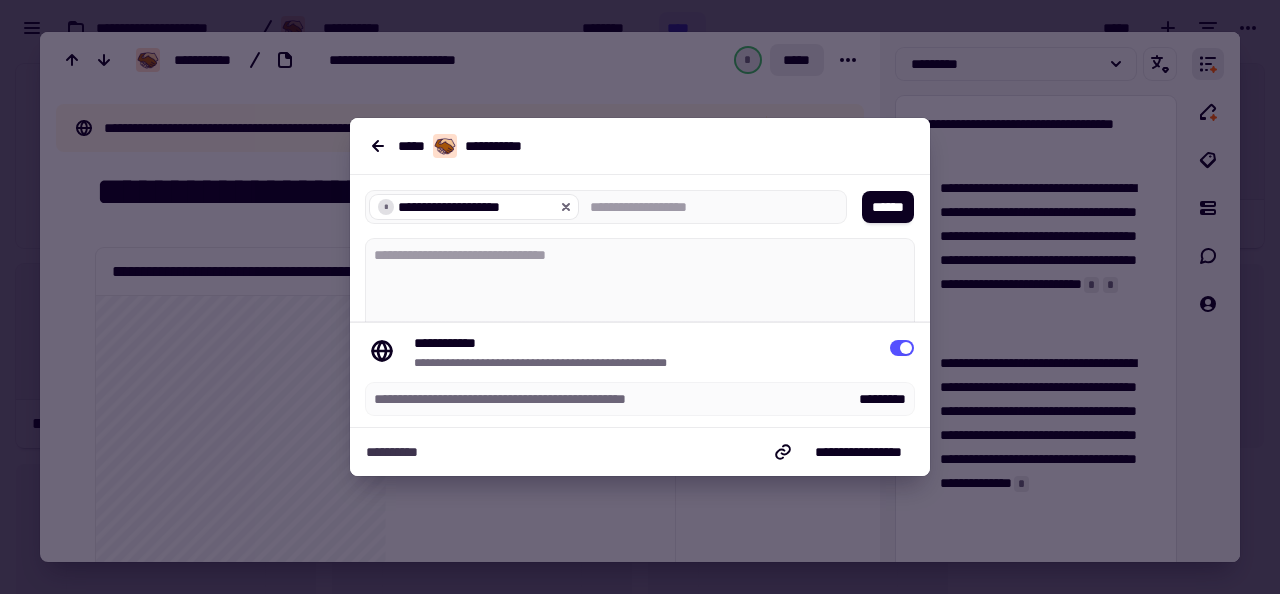 type on "*" 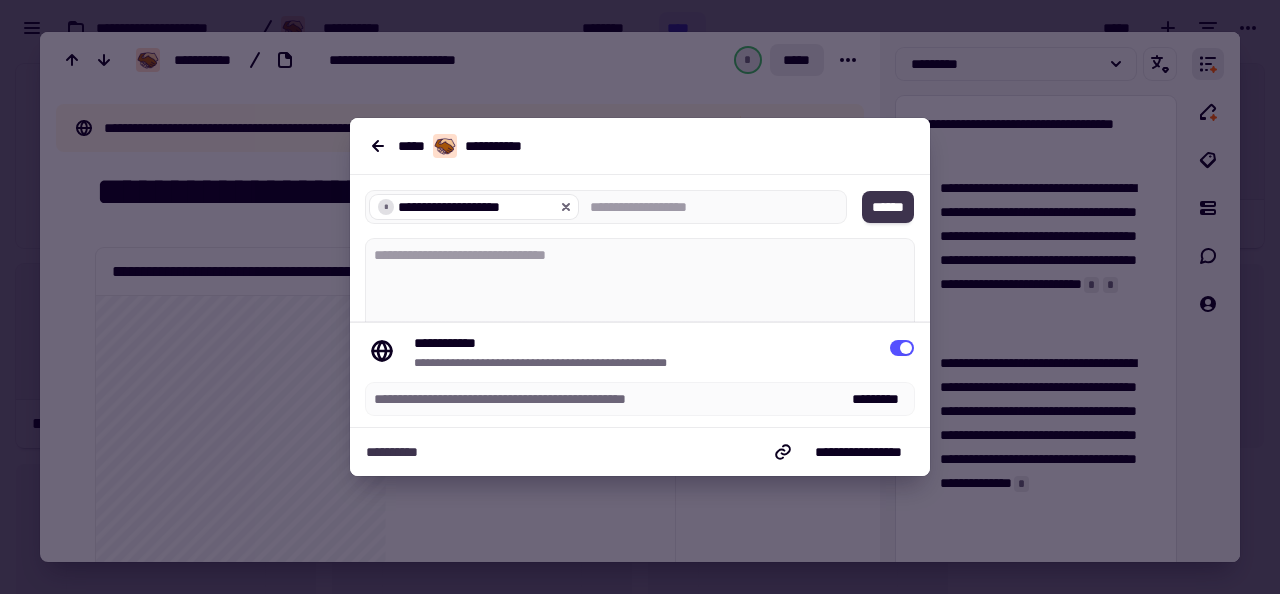 click on "******" 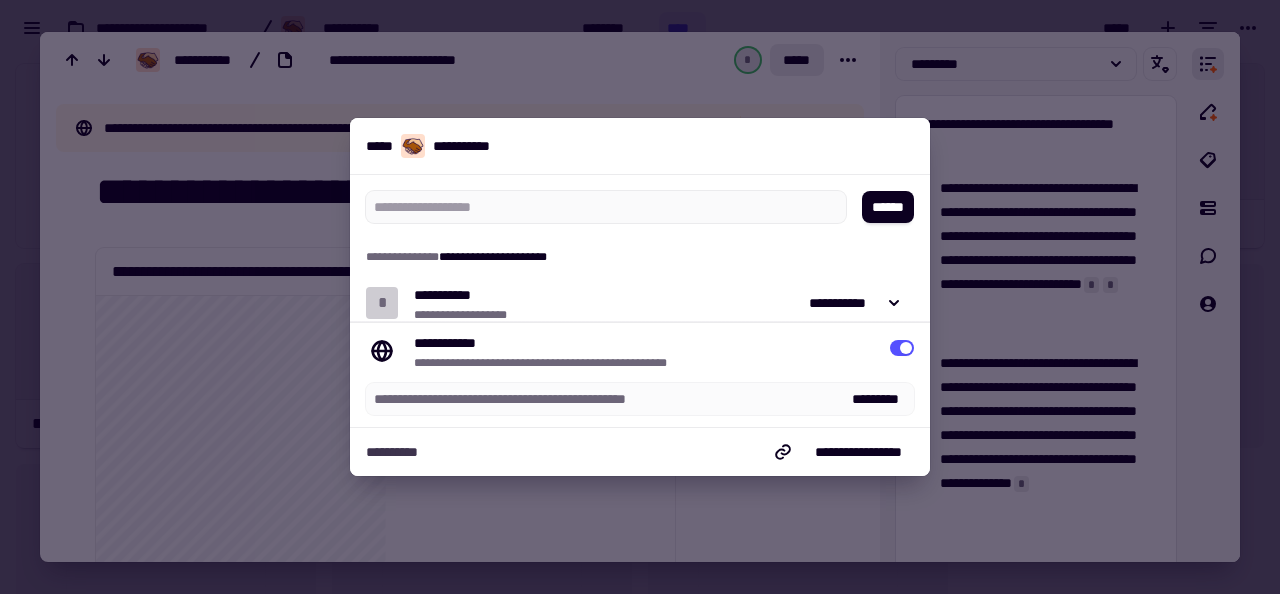 click at bounding box center [640, 297] 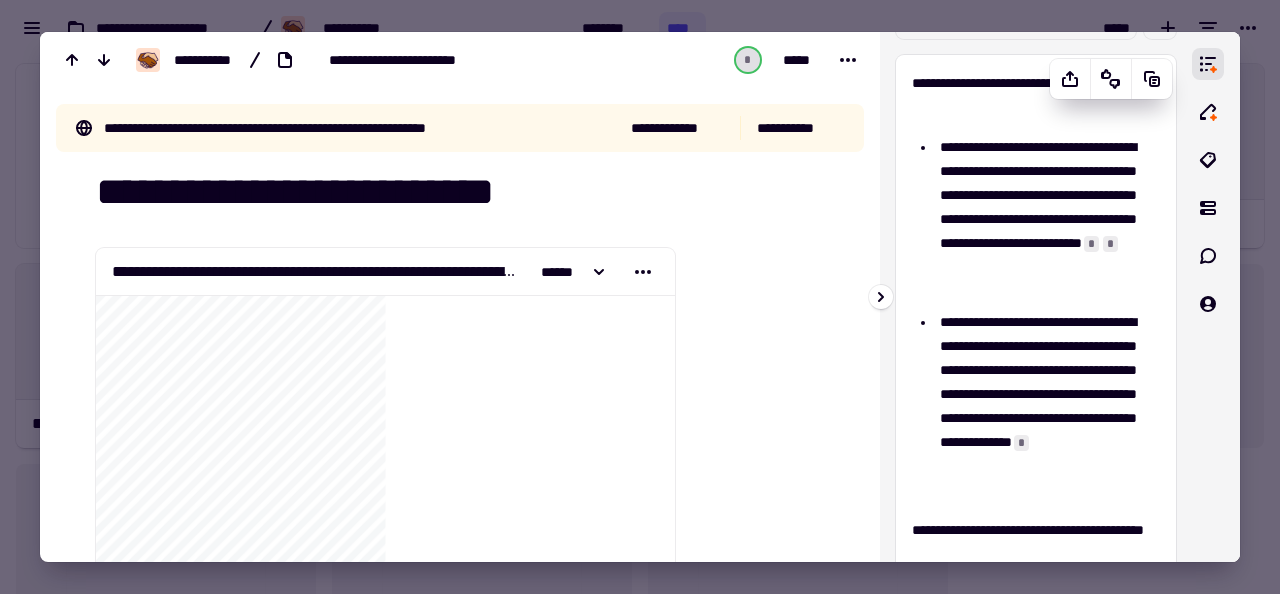 scroll, scrollTop: 0, scrollLeft: 0, axis: both 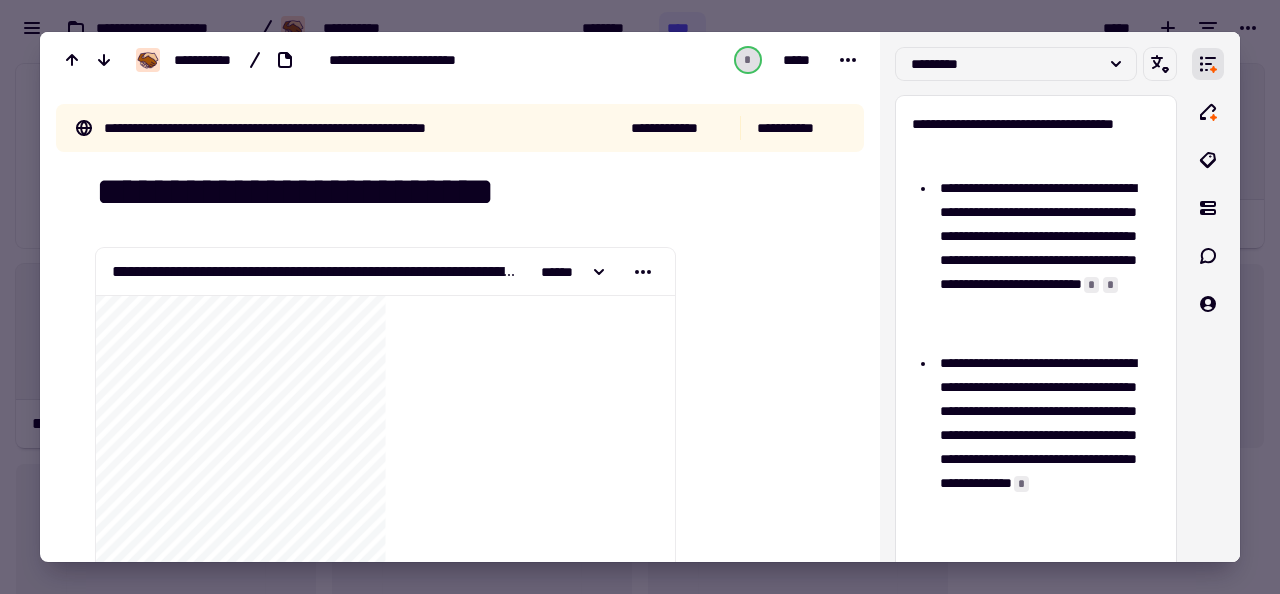 click at bounding box center (640, 297) 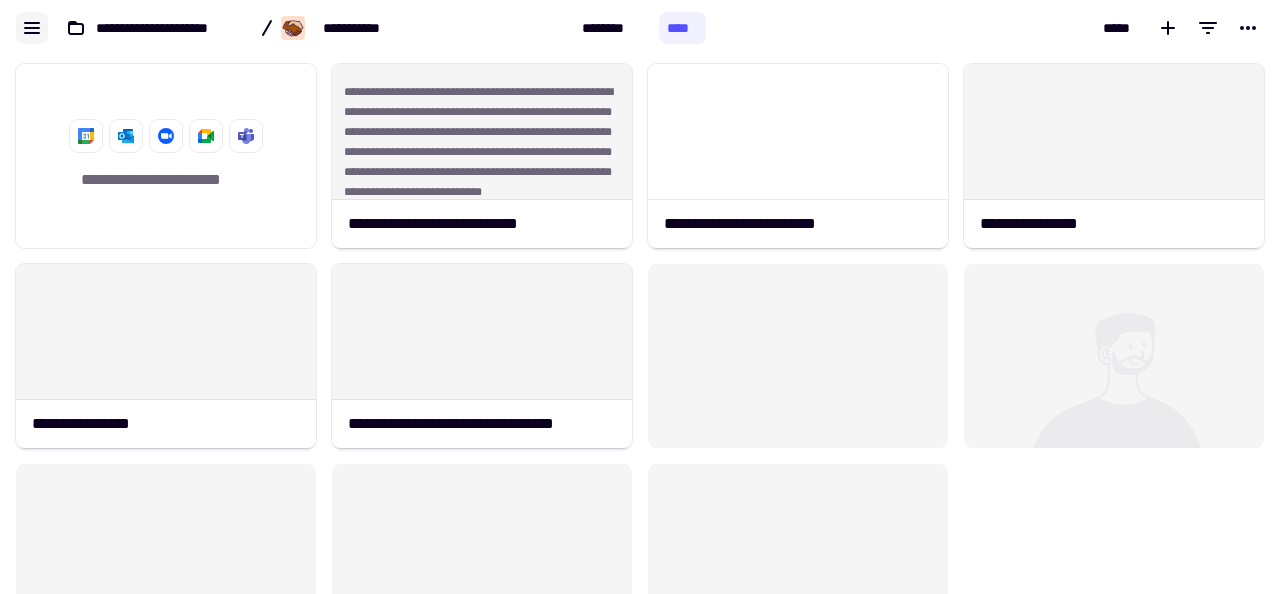 click 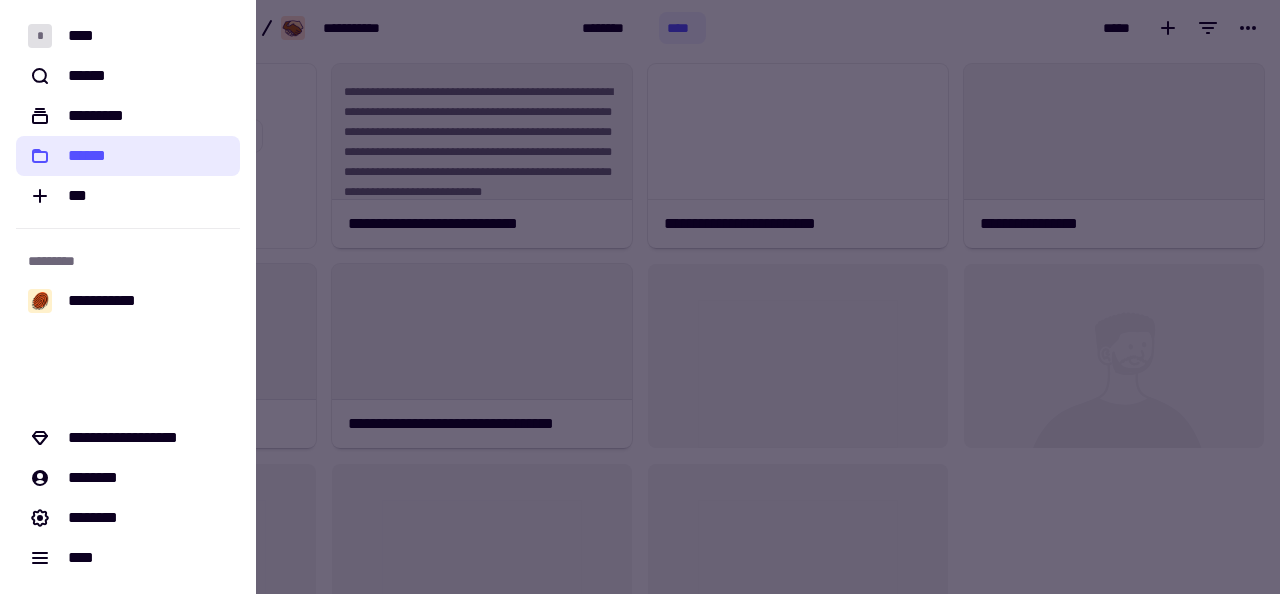 click on "******" 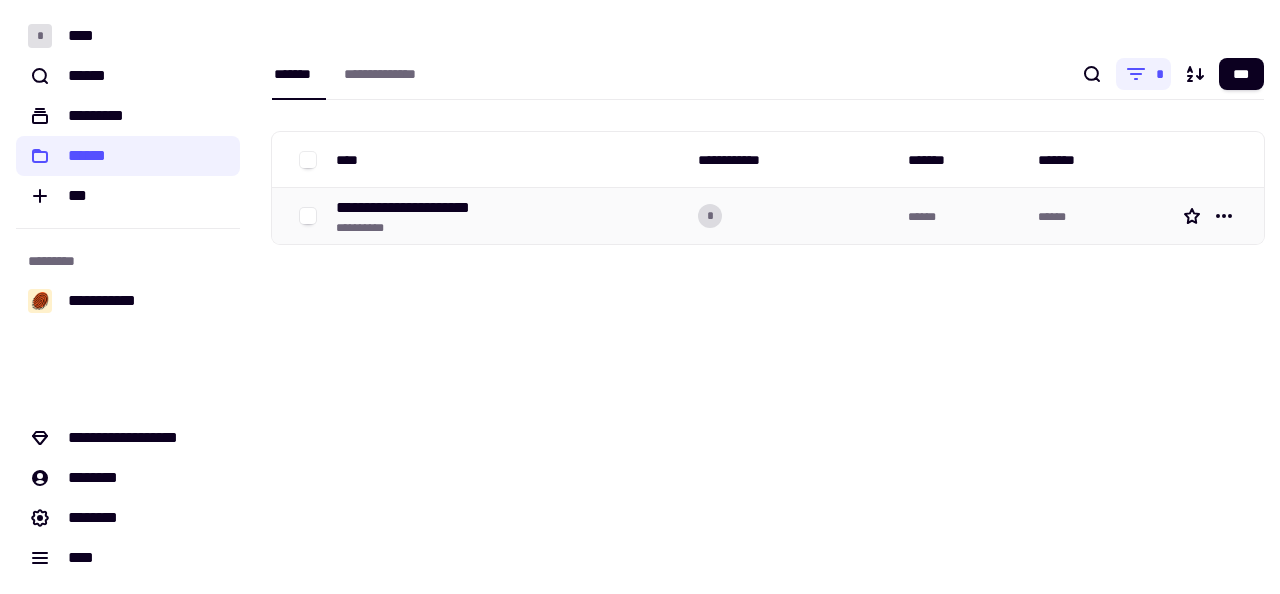 click on "**********" at bounding box center [422, 208] 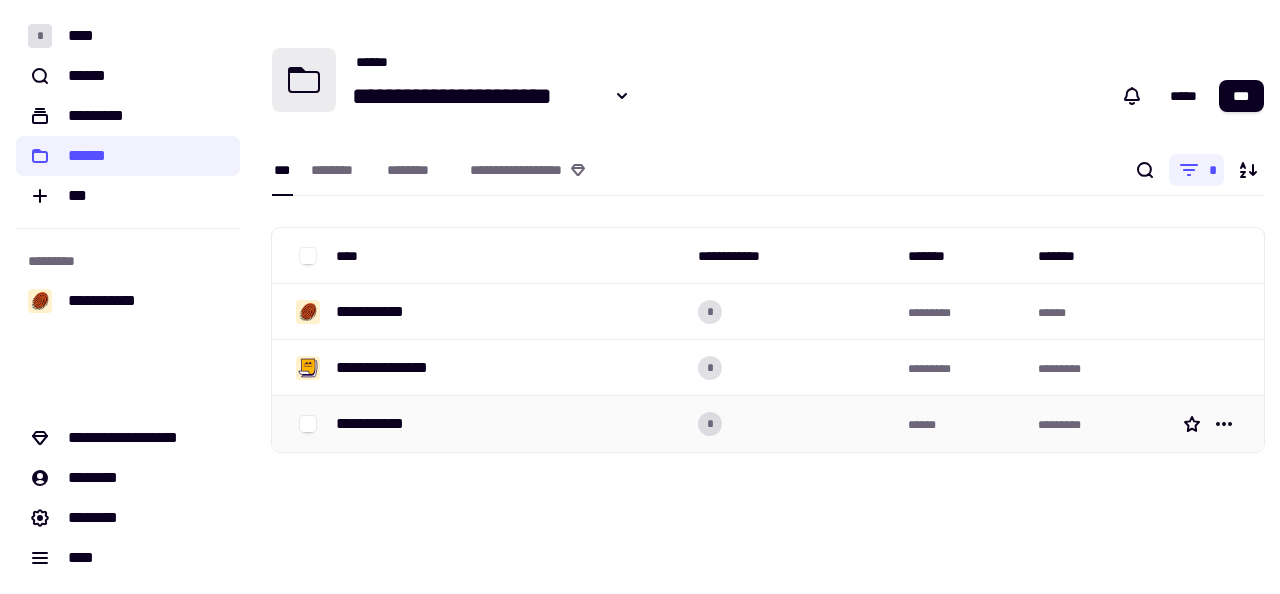 click on "**********" at bounding box center [375, 424] 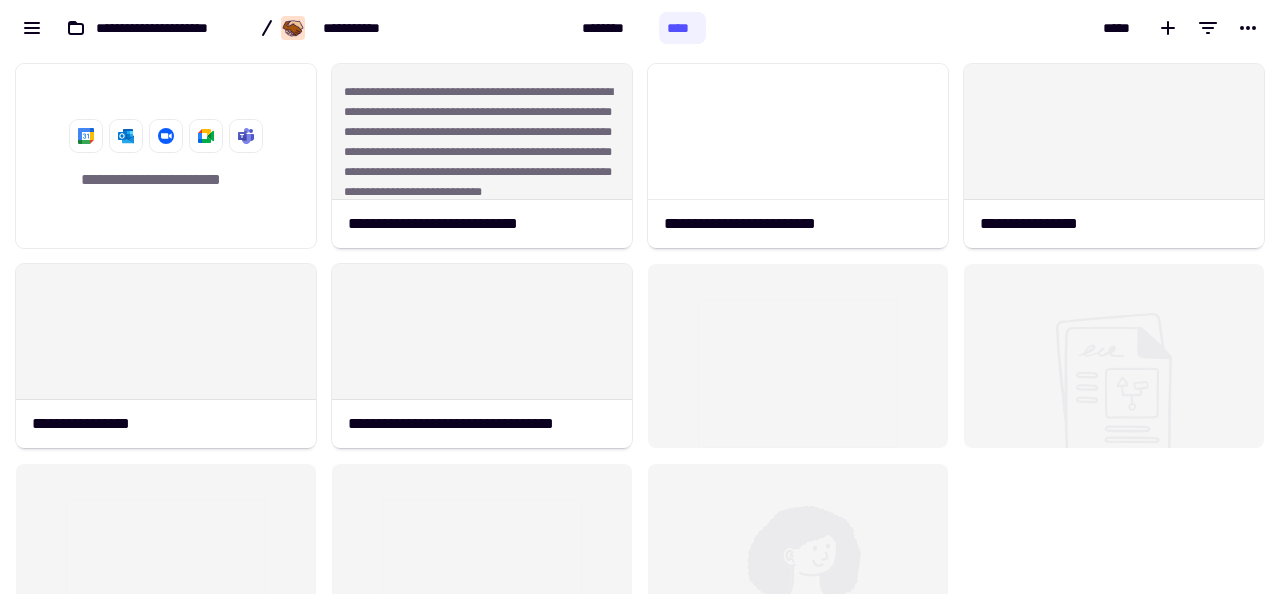 scroll, scrollTop: 1, scrollLeft: 1, axis: both 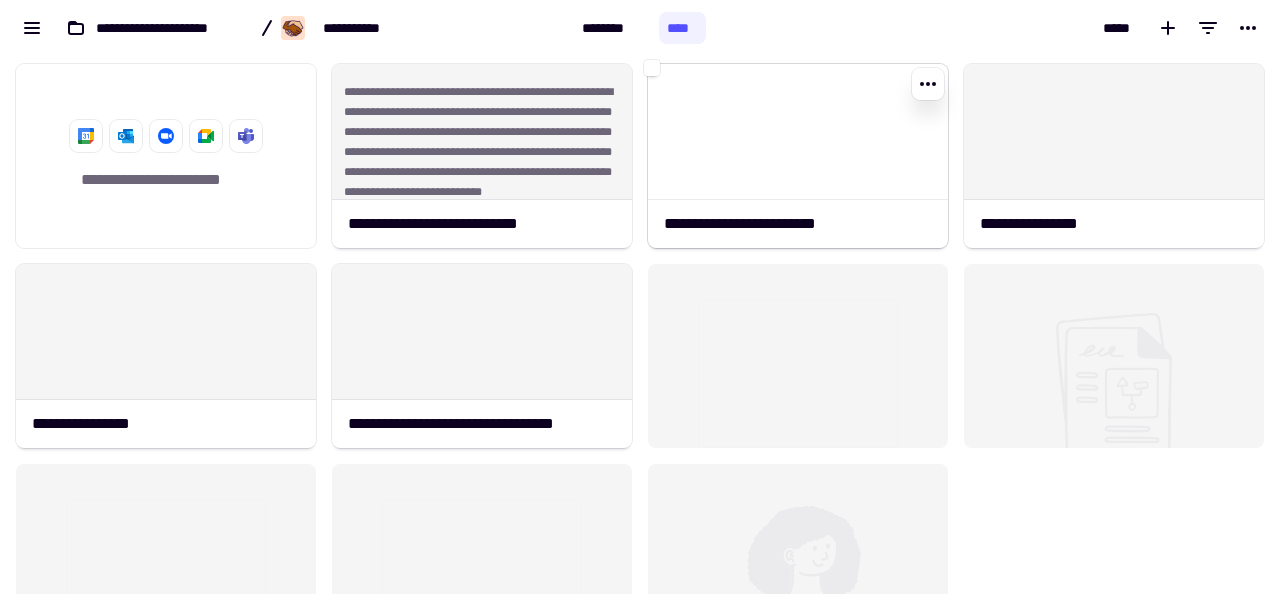 click 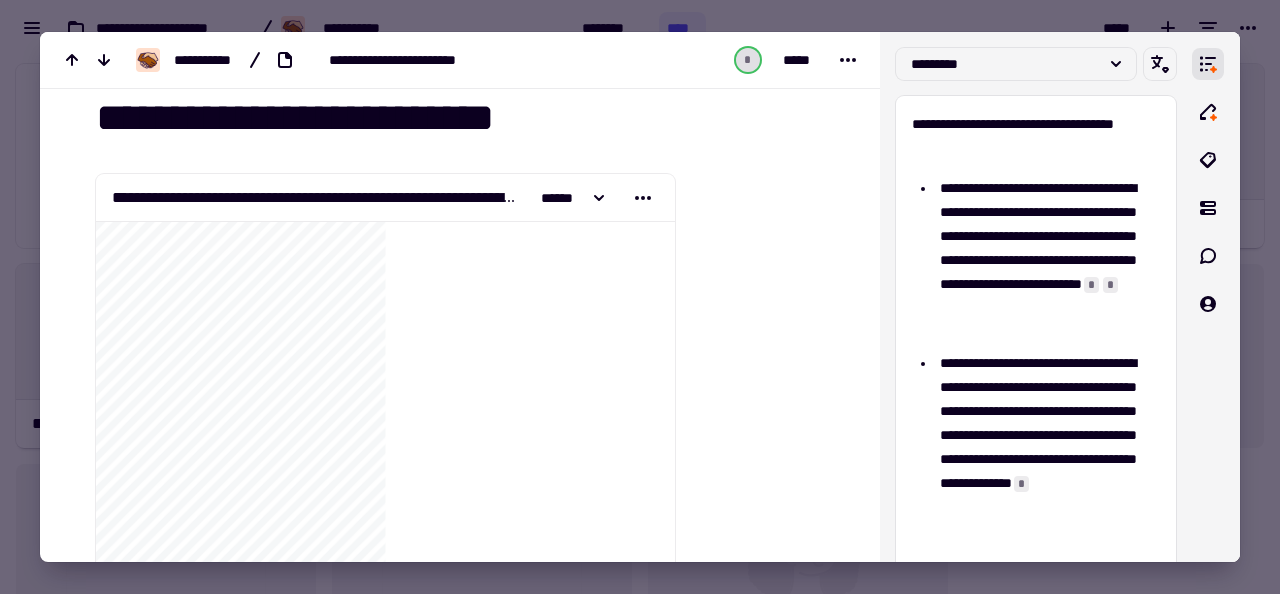 scroll, scrollTop: 0, scrollLeft: 0, axis: both 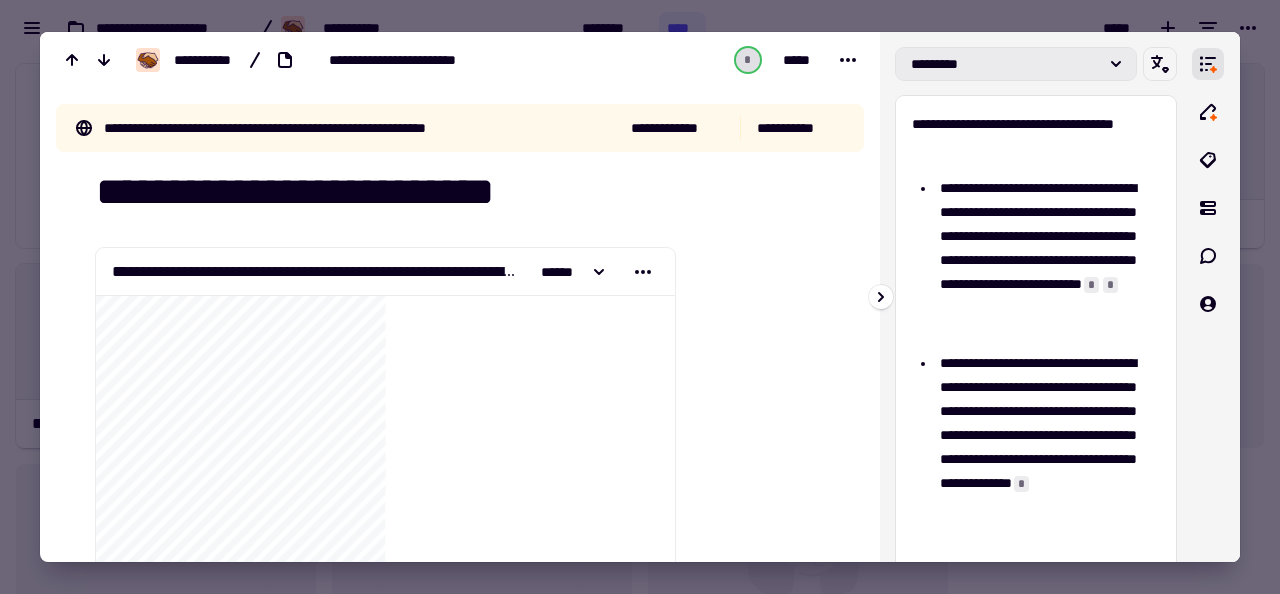 click on "*********" 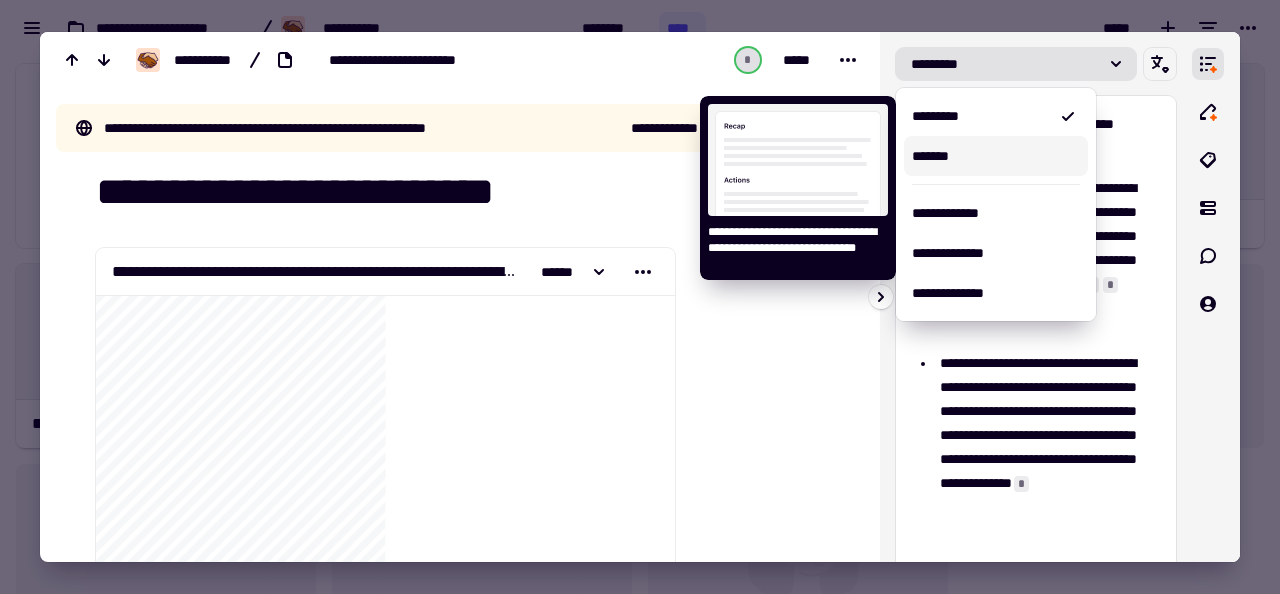 click on "*******" at bounding box center [996, 156] 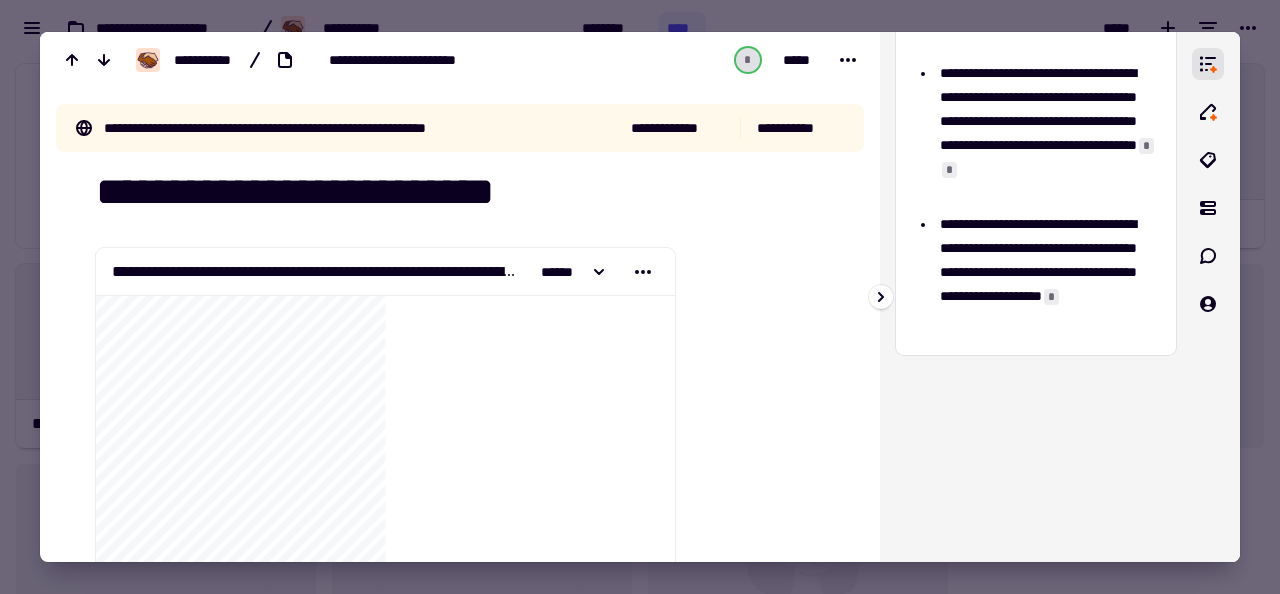 scroll, scrollTop: 0, scrollLeft: 0, axis: both 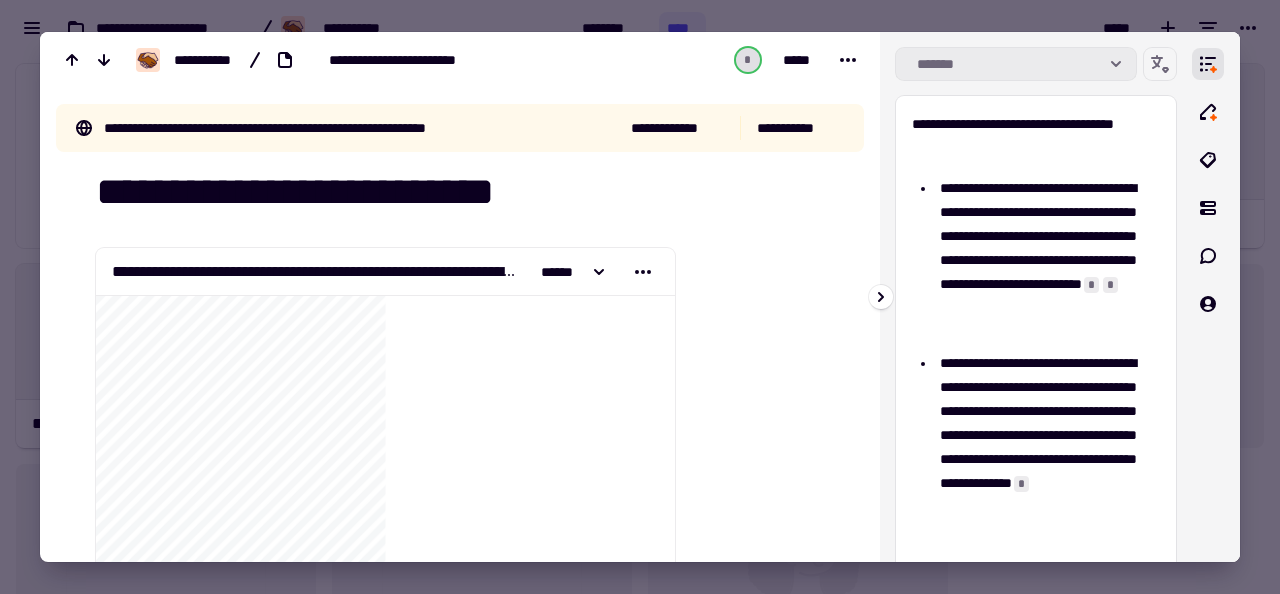 click on "*******" 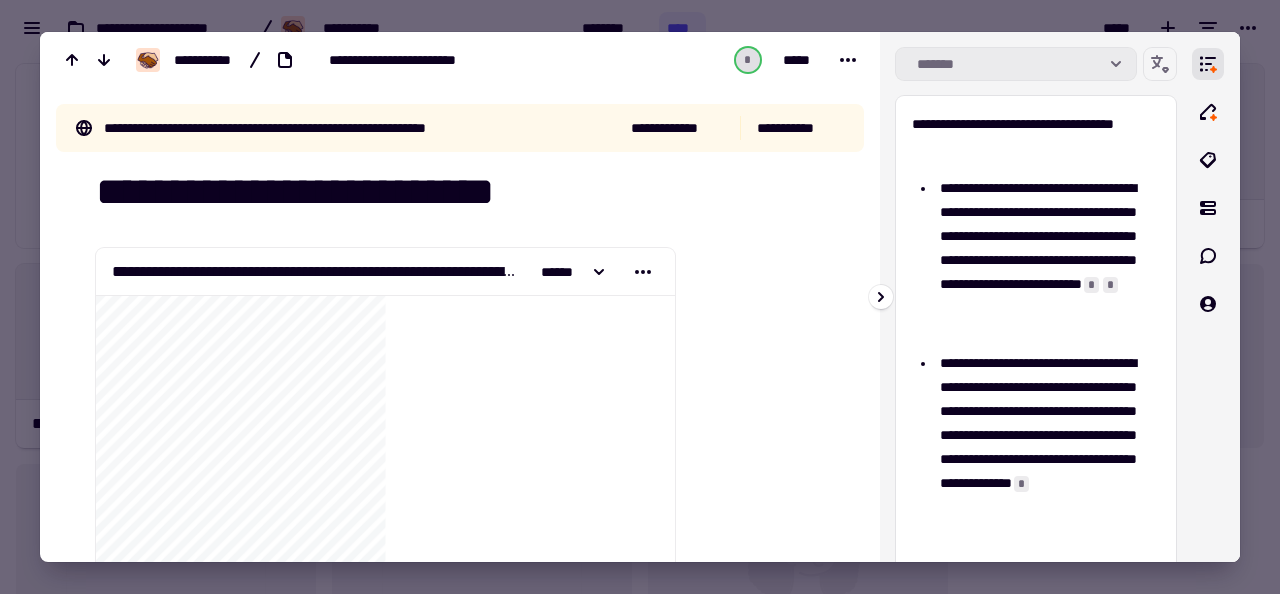 click 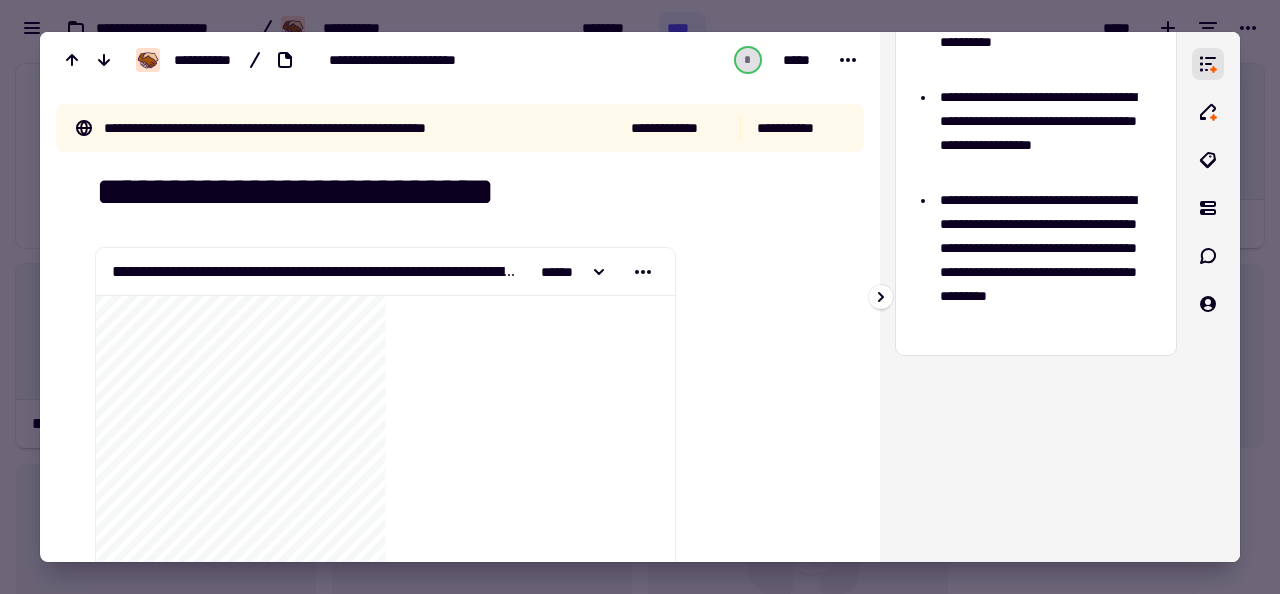 scroll, scrollTop: 0, scrollLeft: 0, axis: both 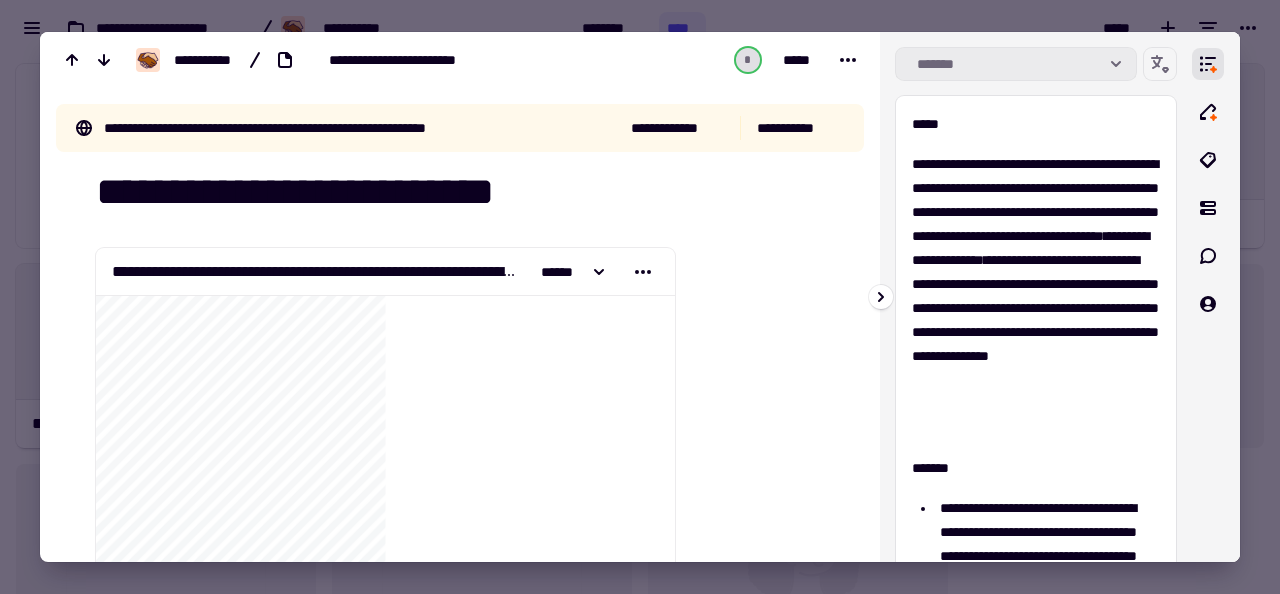 click on "*******" 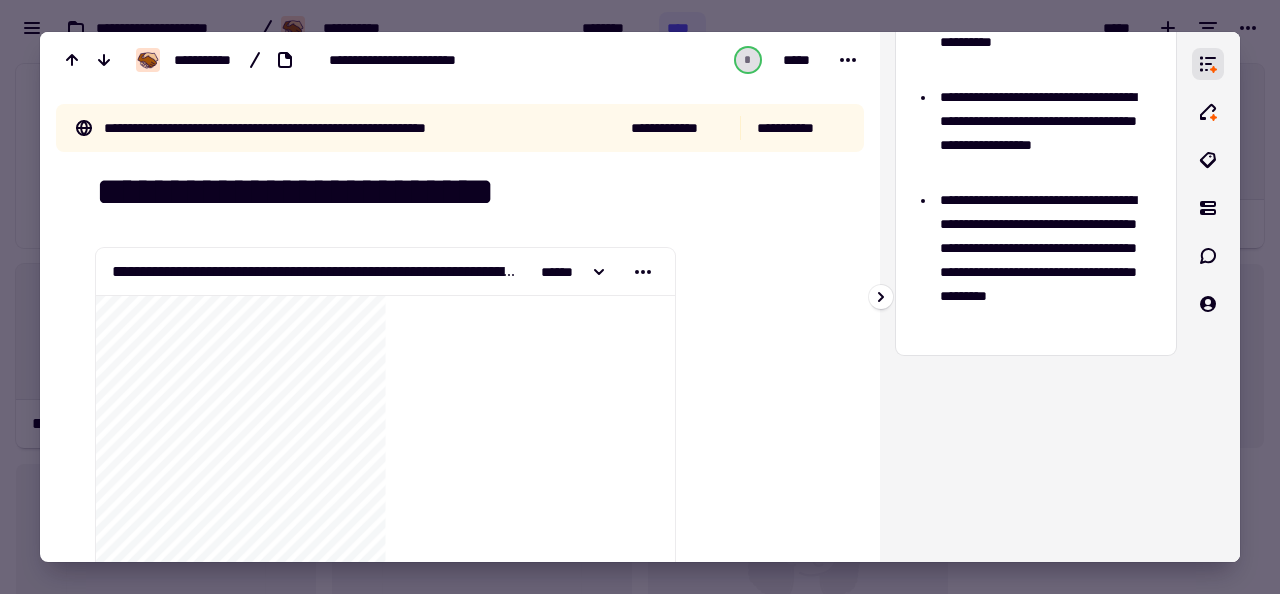 scroll, scrollTop: 0, scrollLeft: 0, axis: both 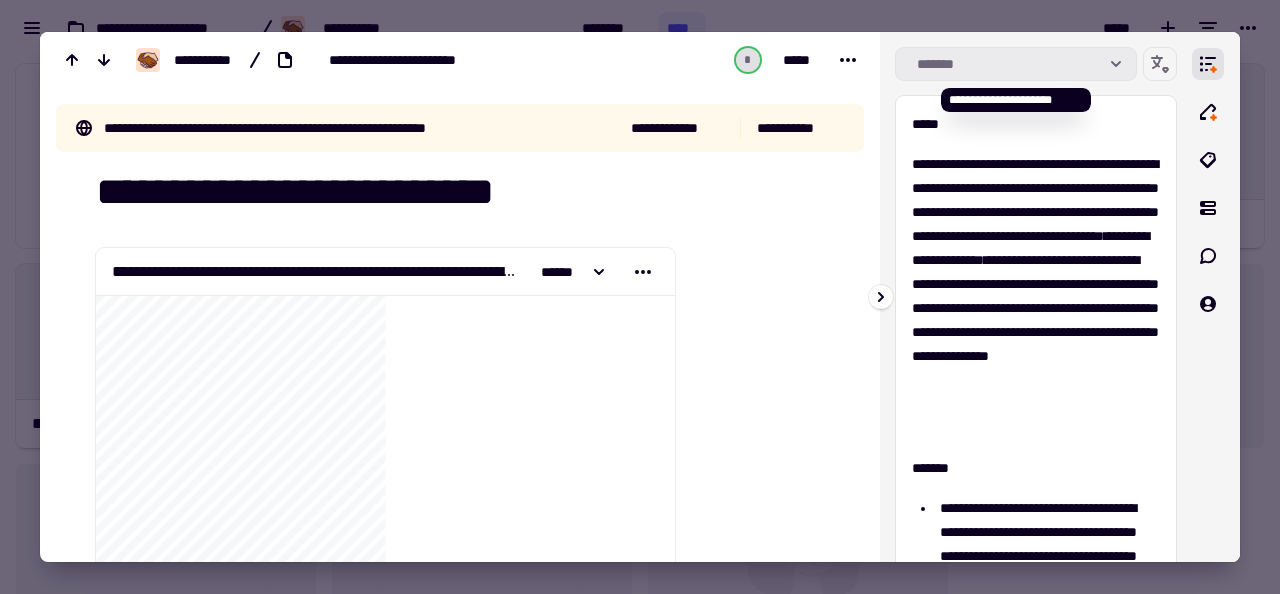 click on "*******" 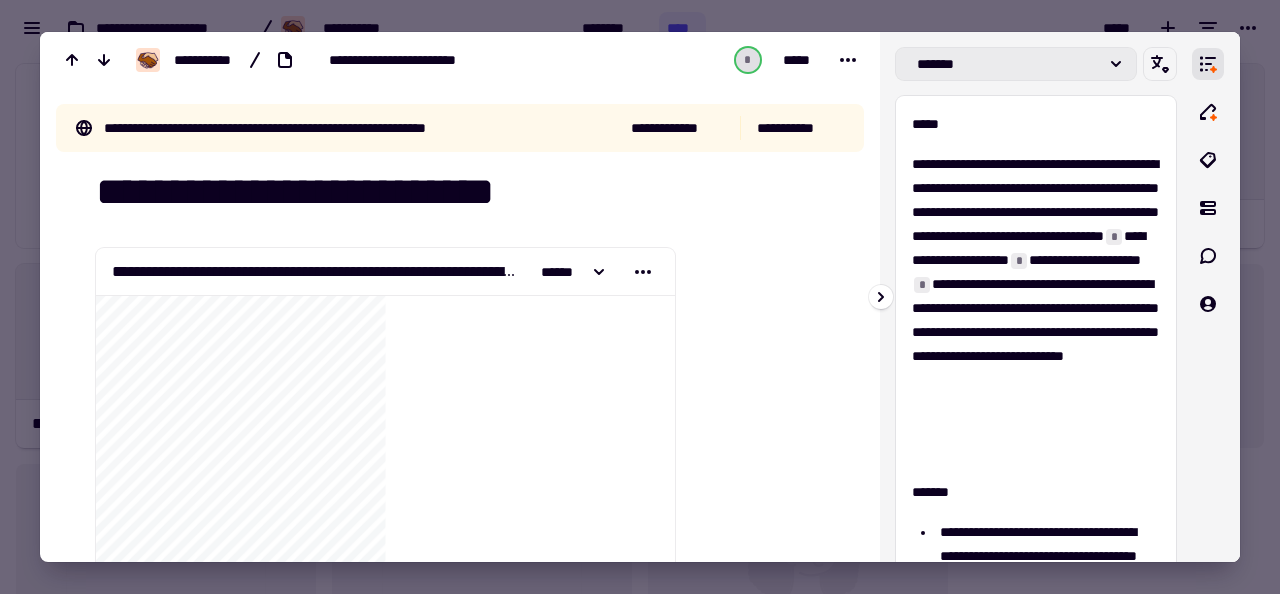 click on "*******" 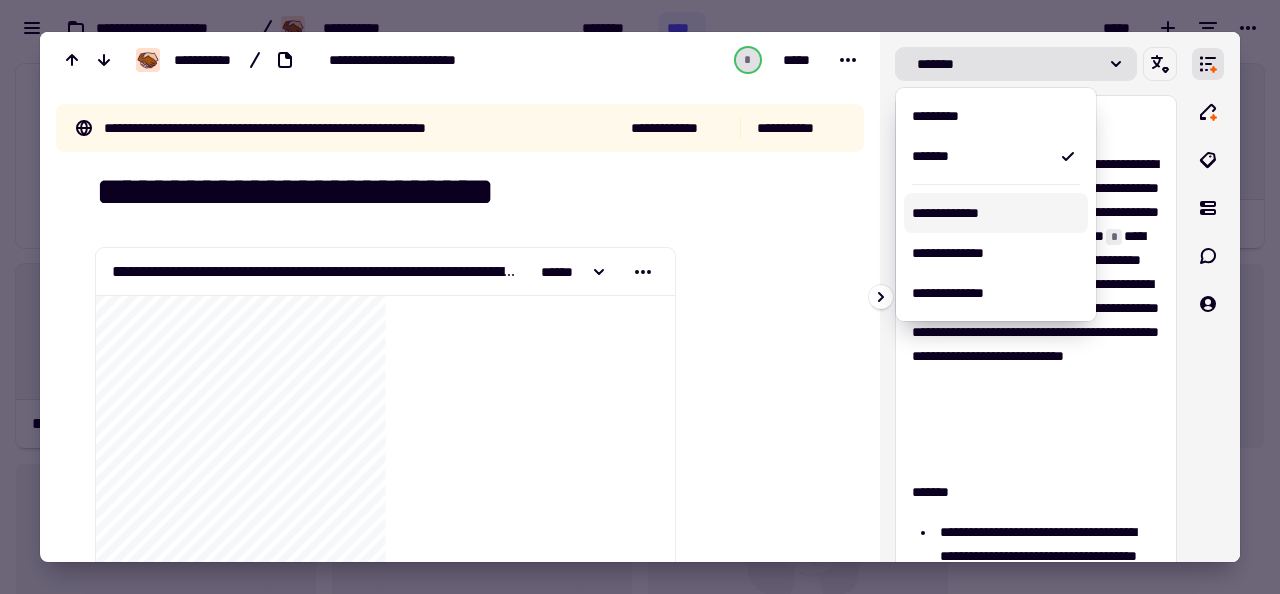 click on "**********" at bounding box center (996, 213) 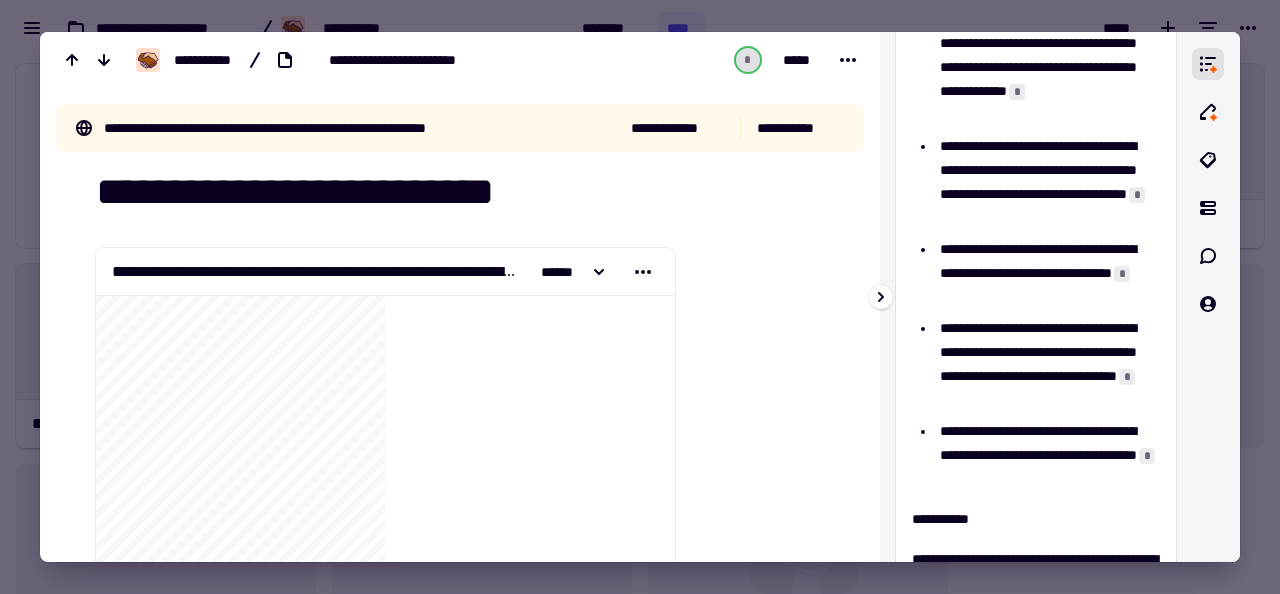 scroll, scrollTop: 0, scrollLeft: 0, axis: both 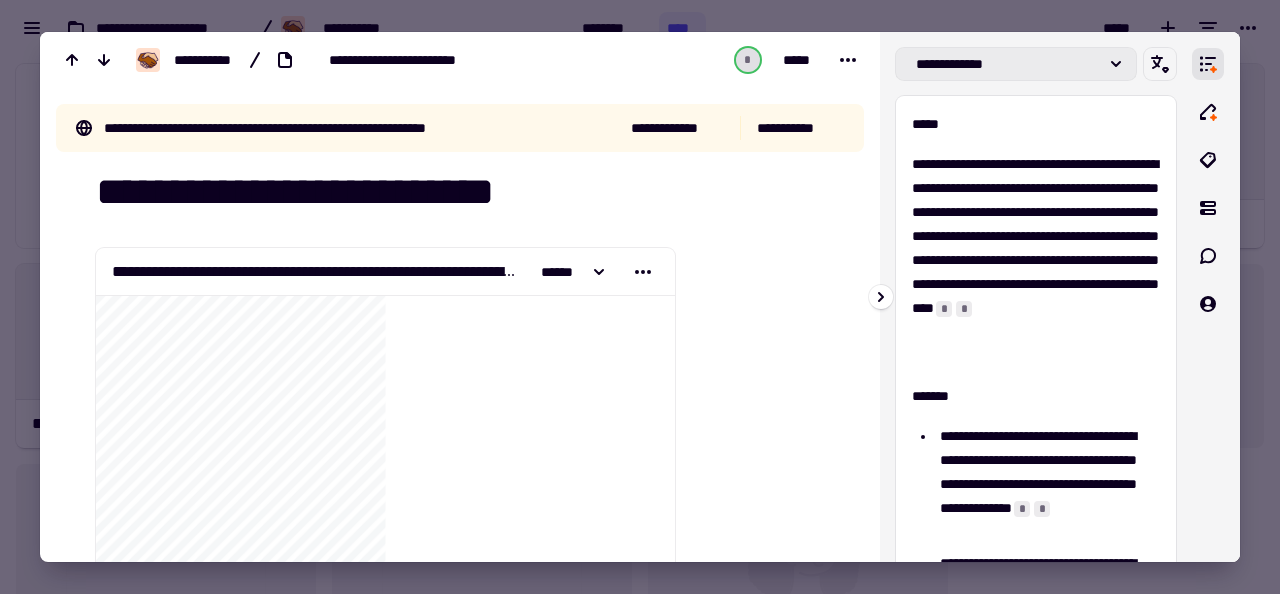 click on "**********" 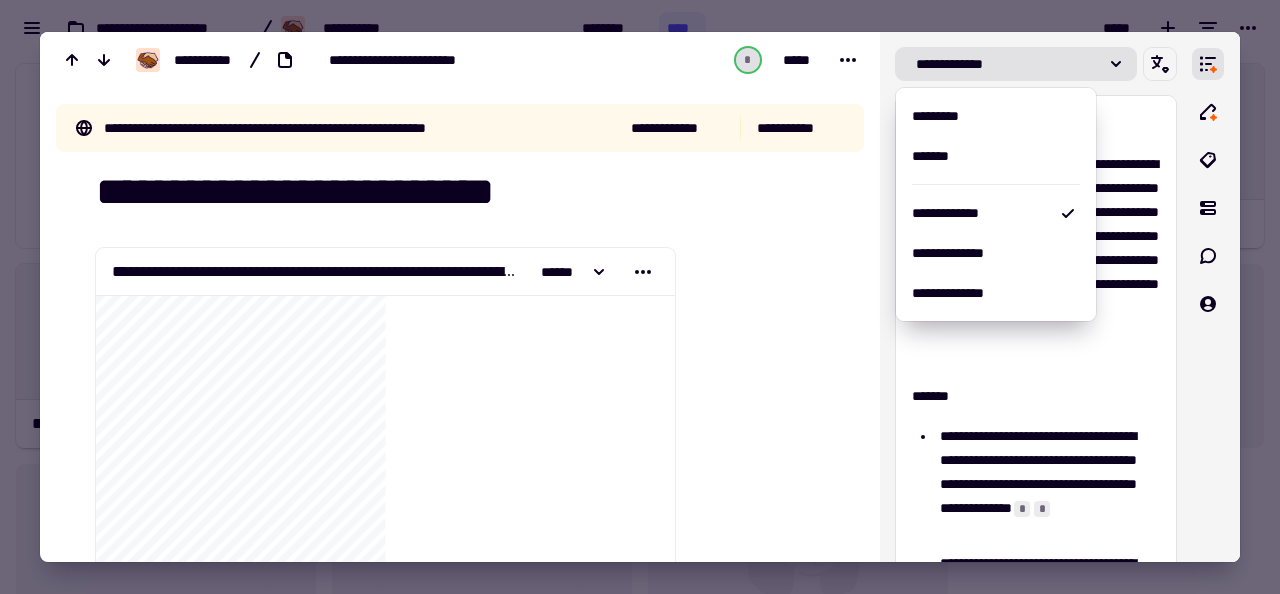 click on "**********" at bounding box center (329, 60) 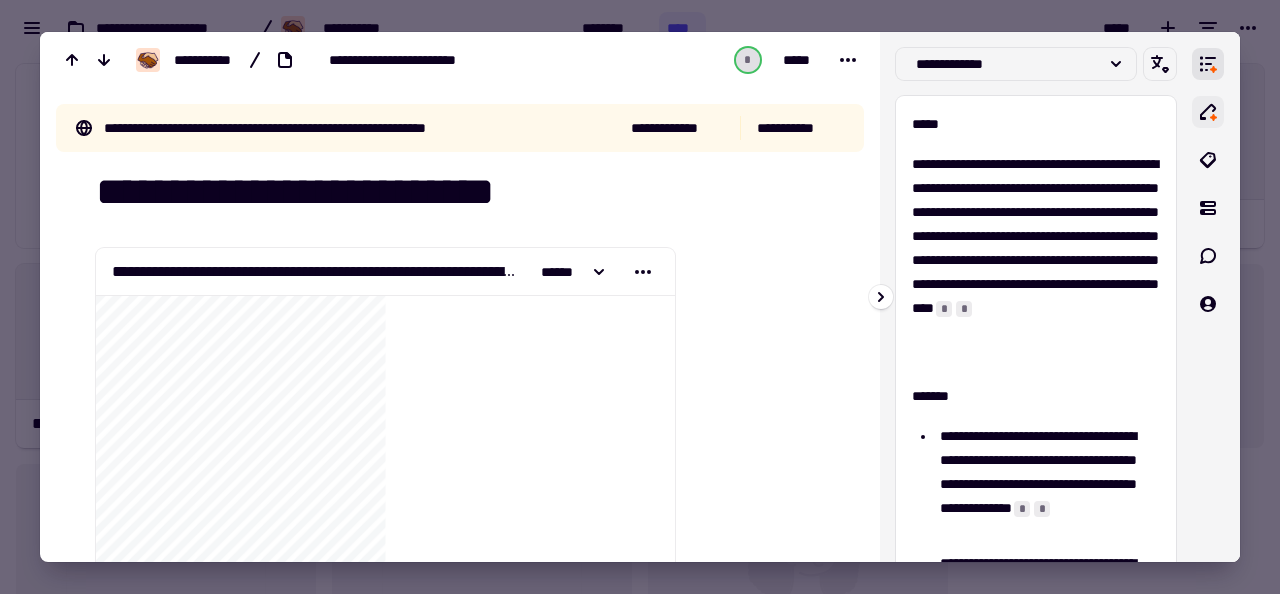 click 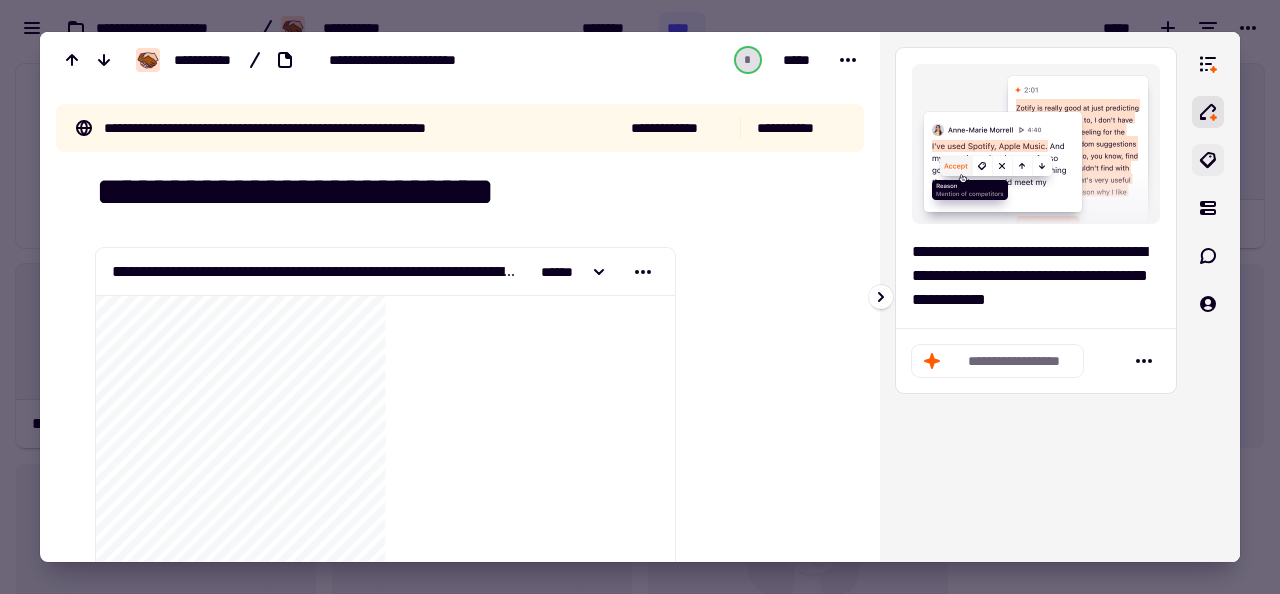 click 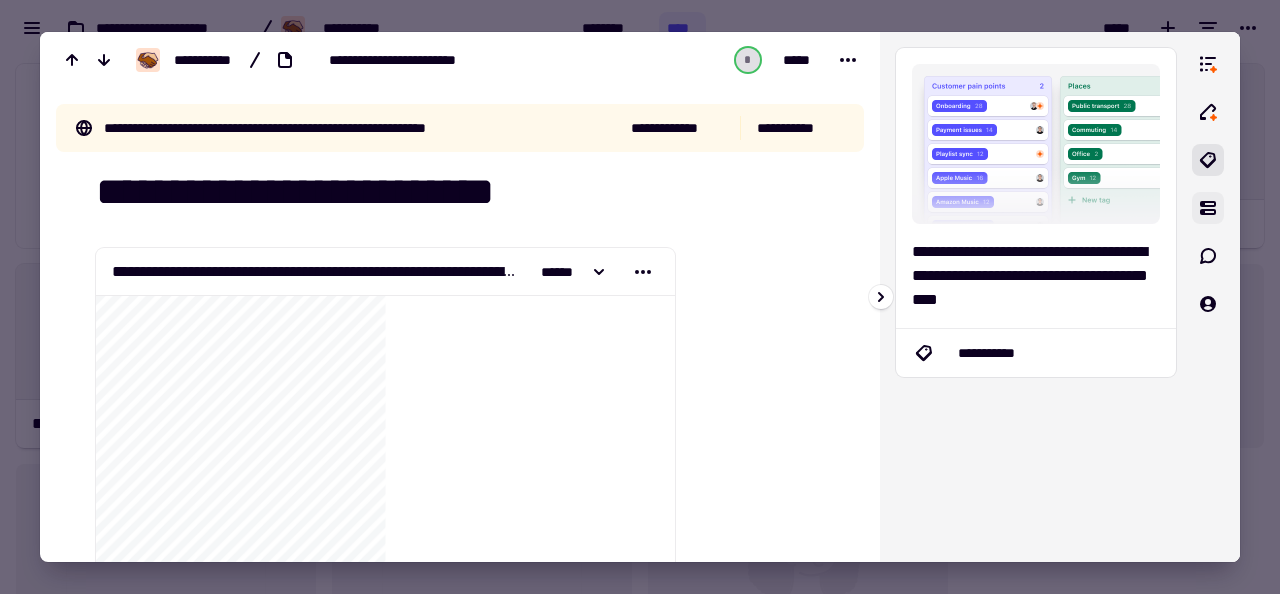 click 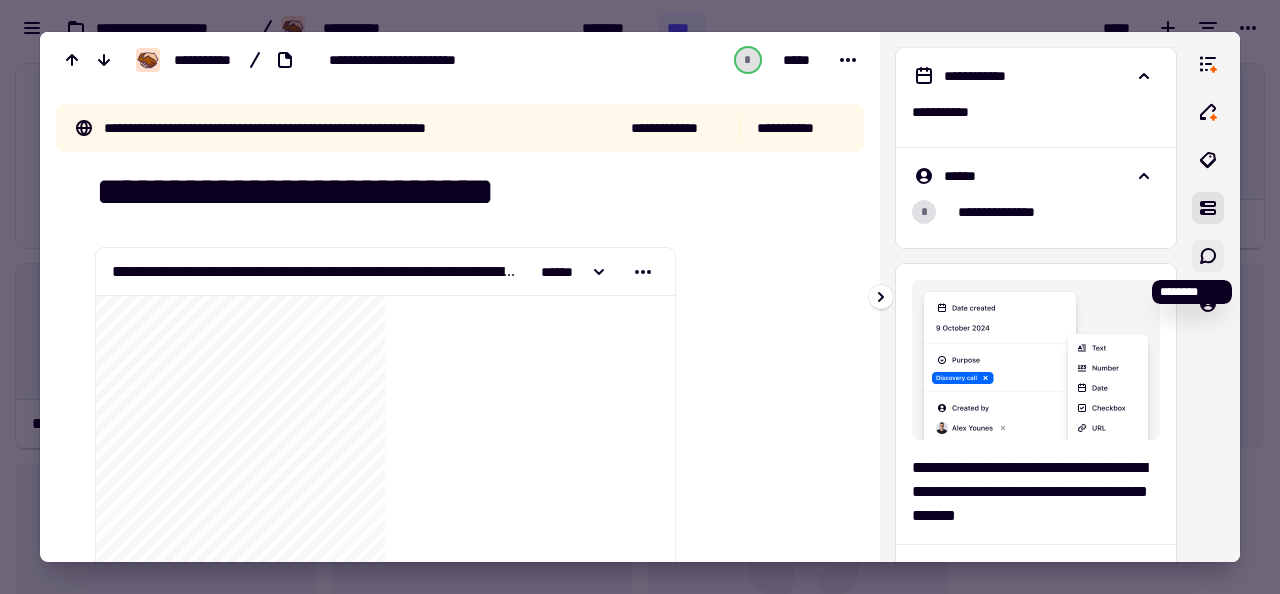 click 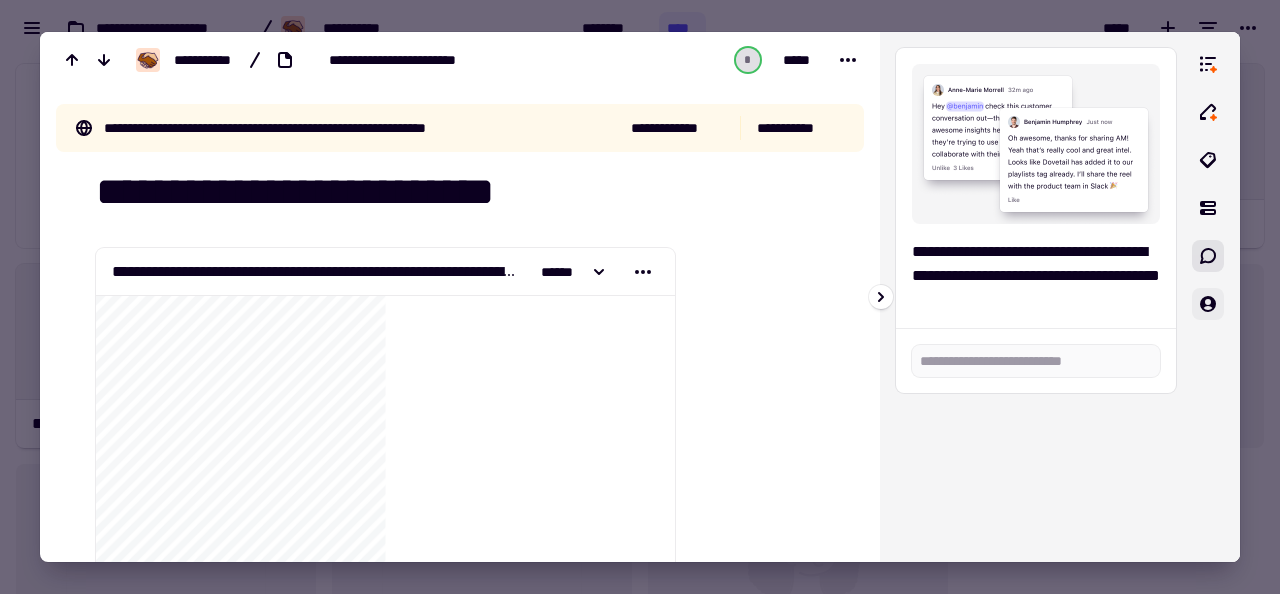 click 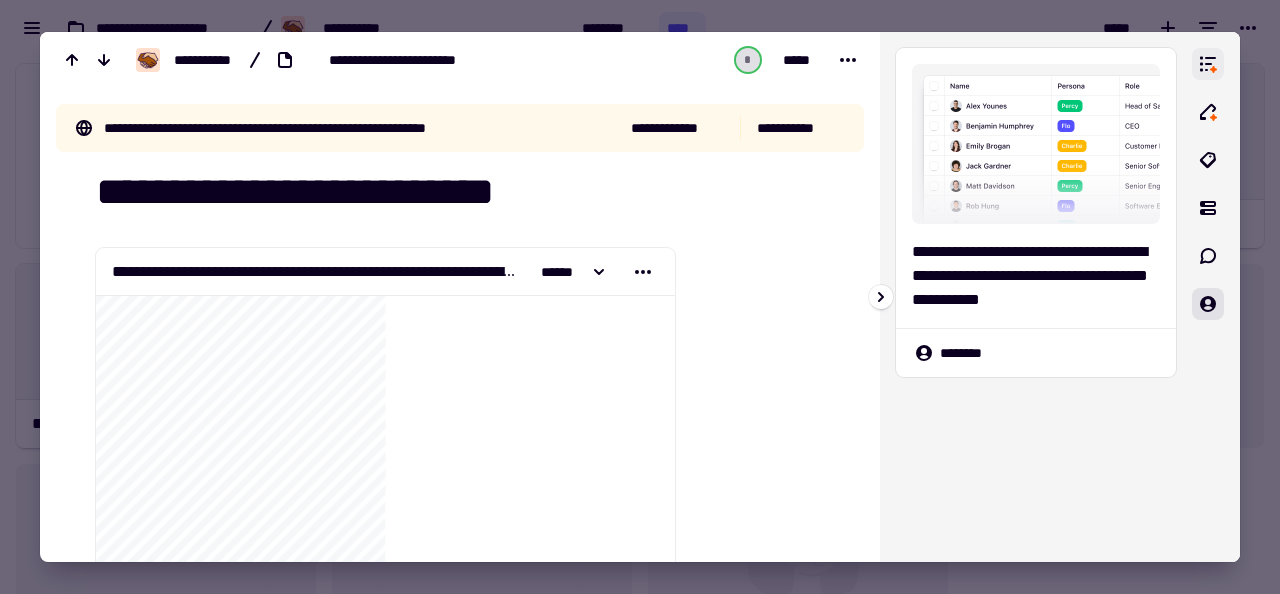 click 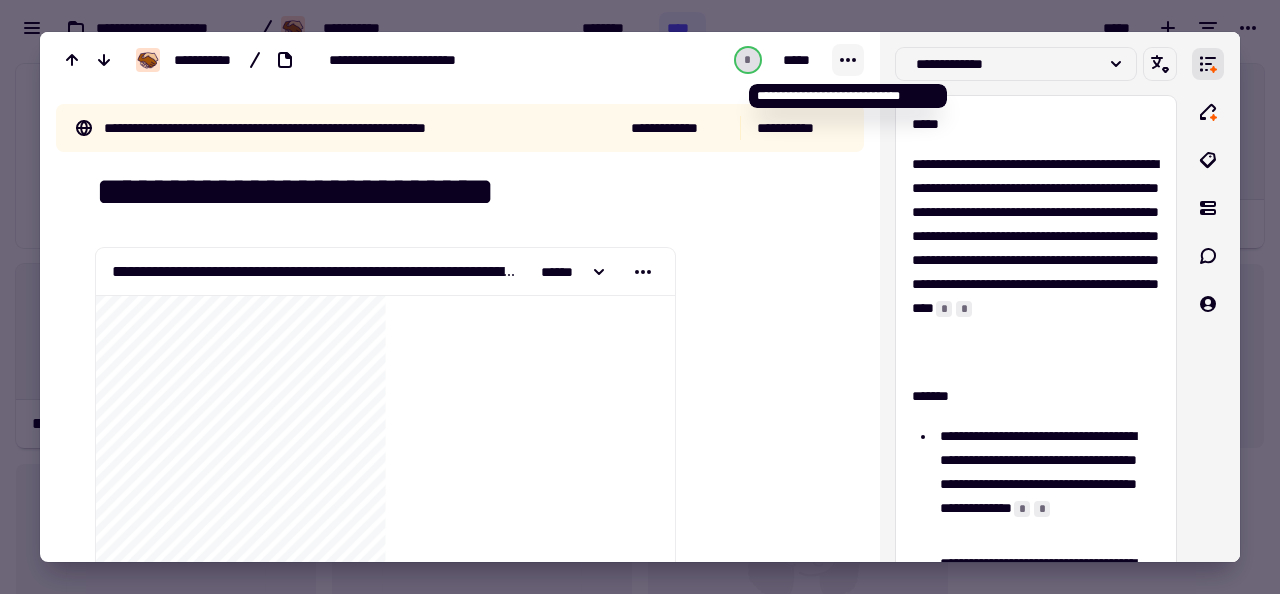 click 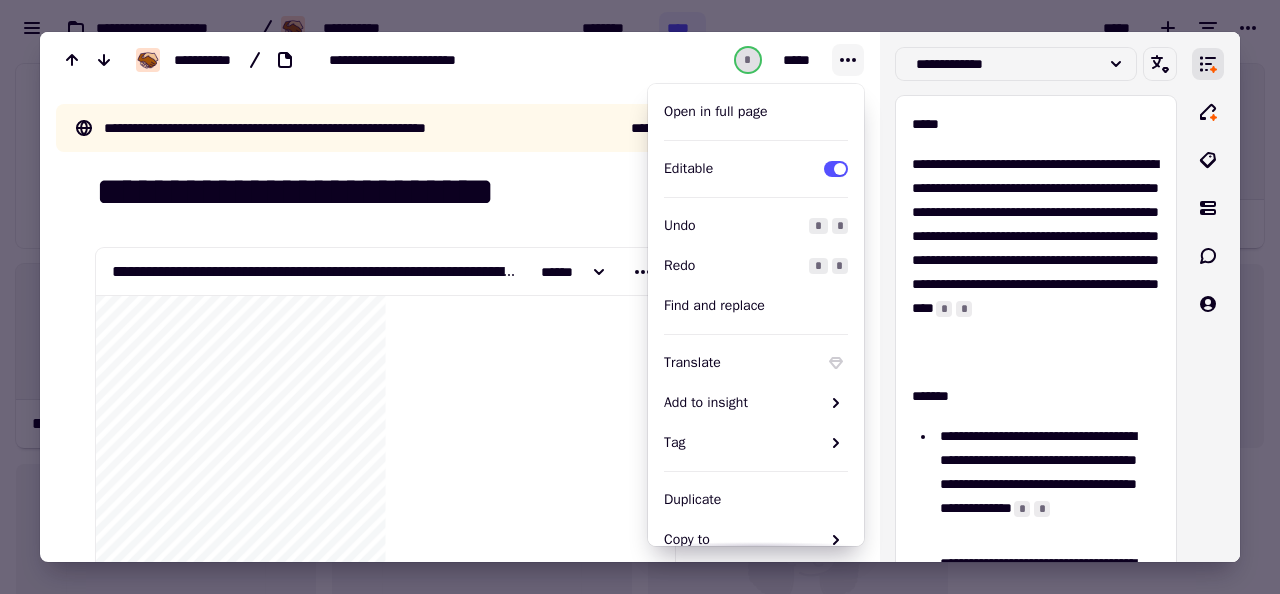 click 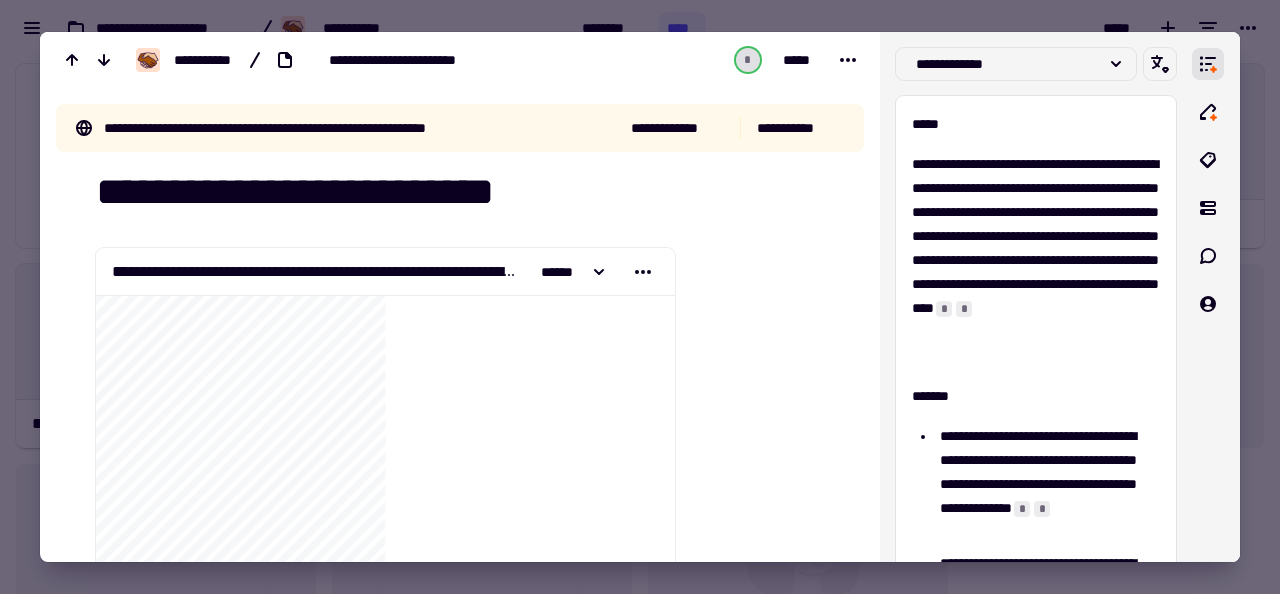 click at bounding box center (640, 297) 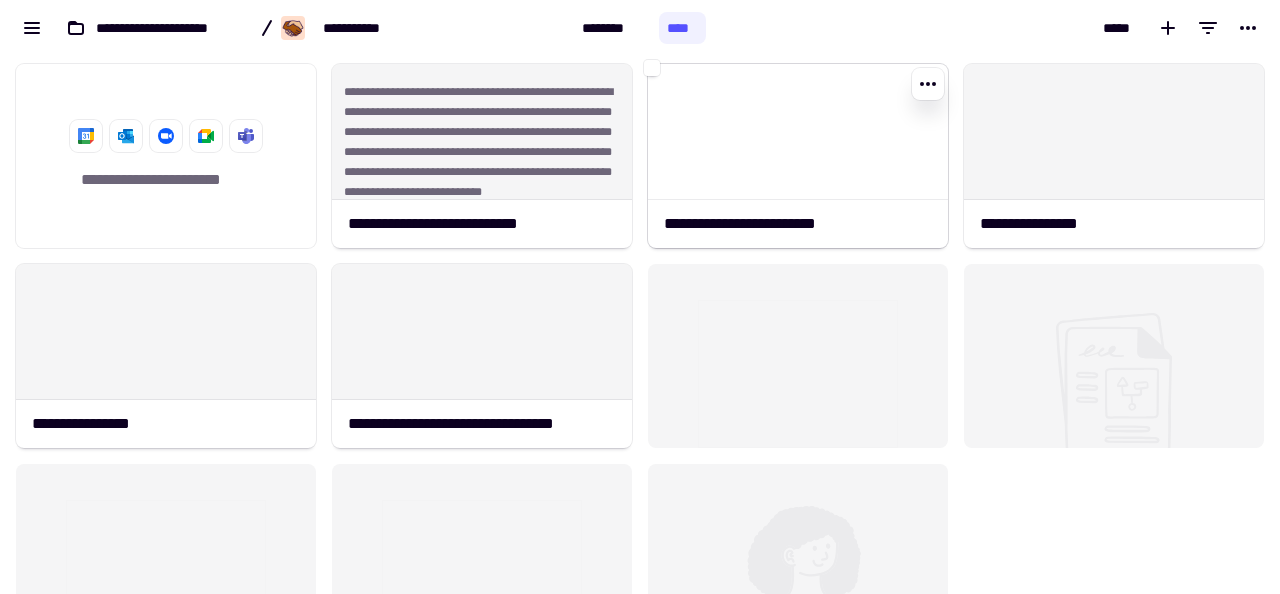 click 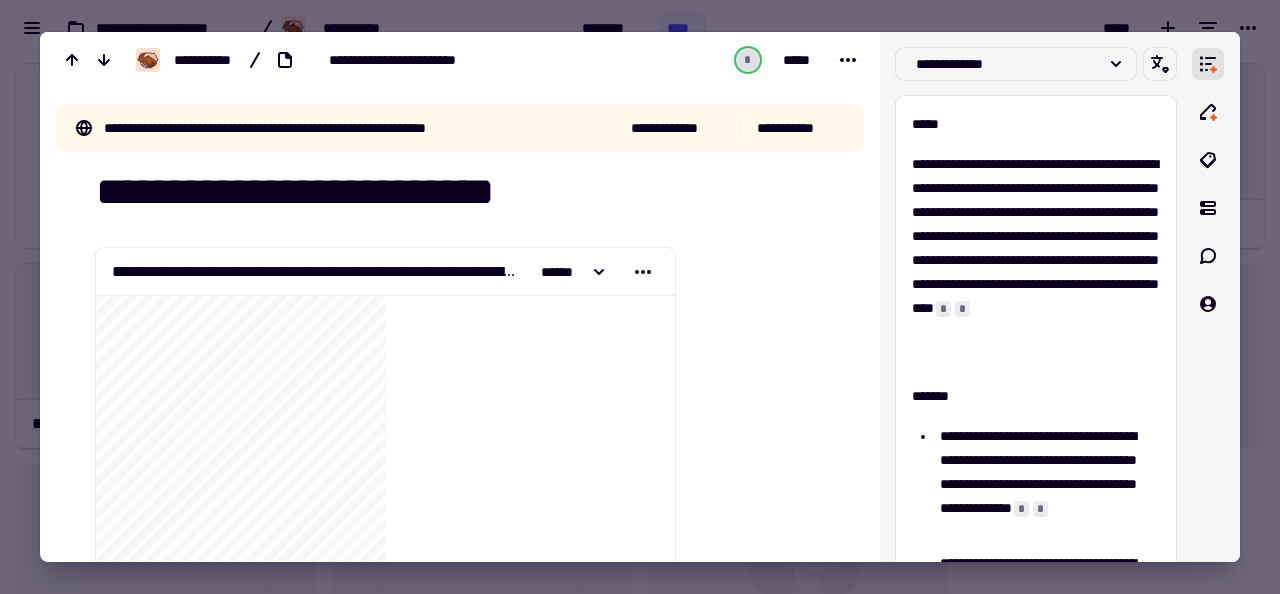 click at bounding box center [640, 297] 